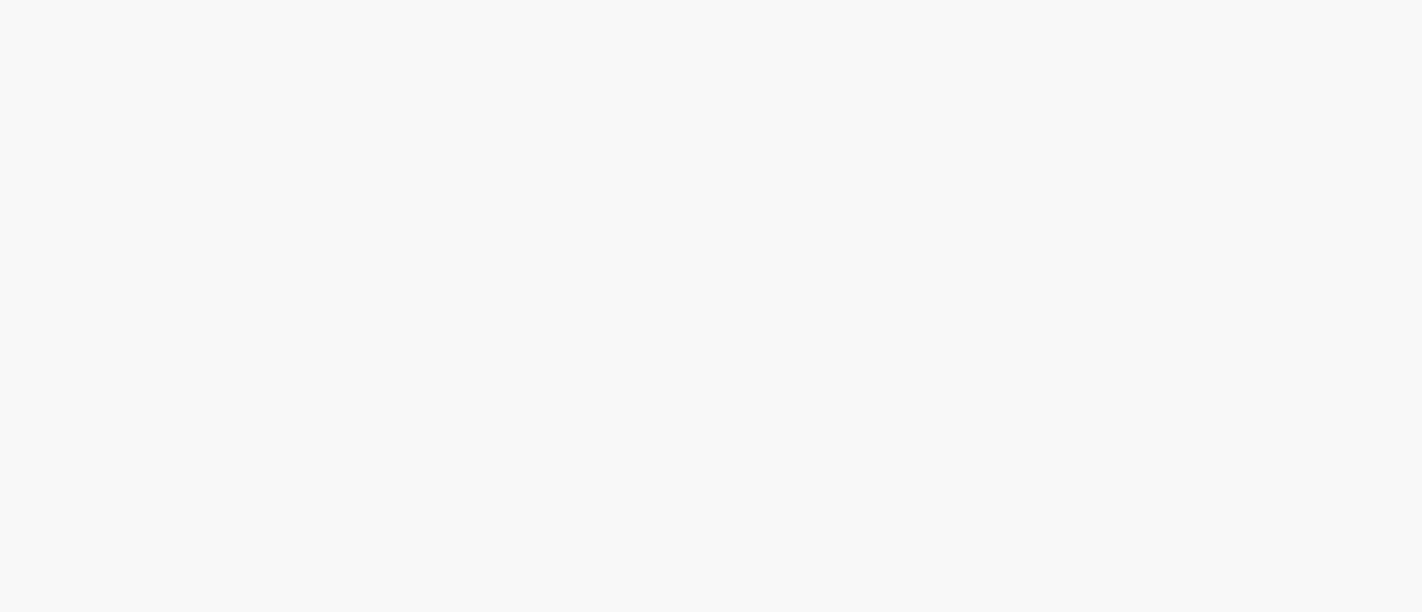 scroll, scrollTop: 0, scrollLeft: 0, axis: both 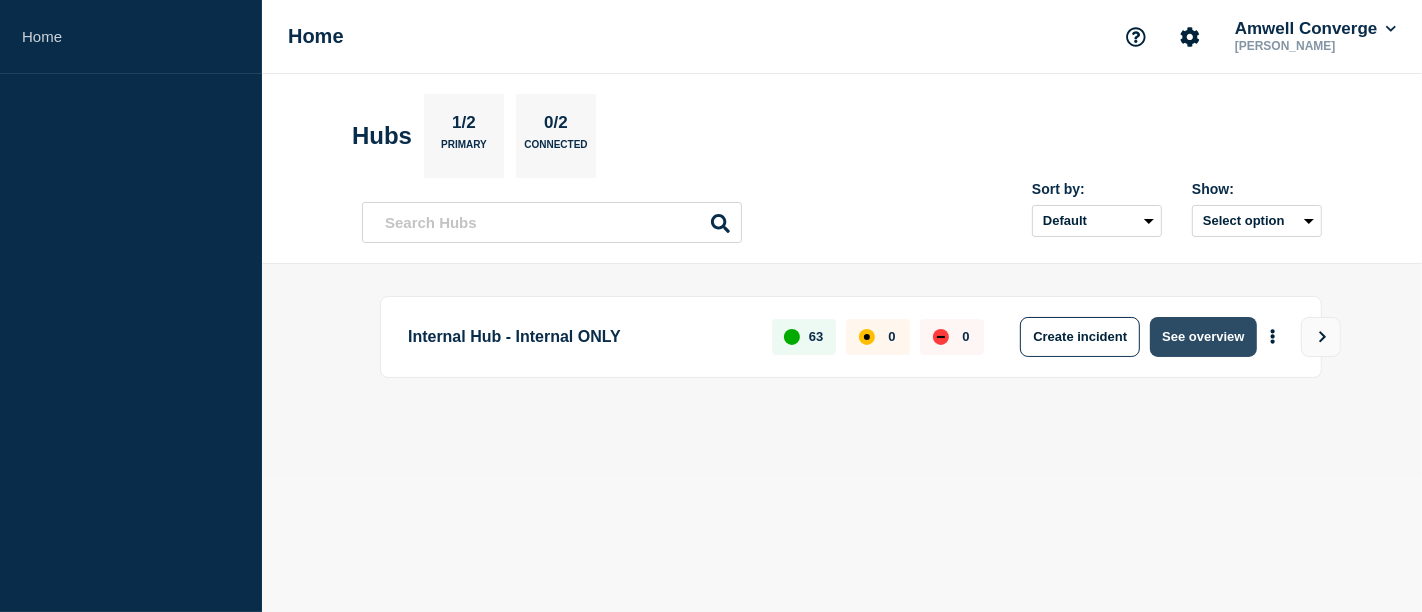 click on "See overview" at bounding box center [1203, 337] 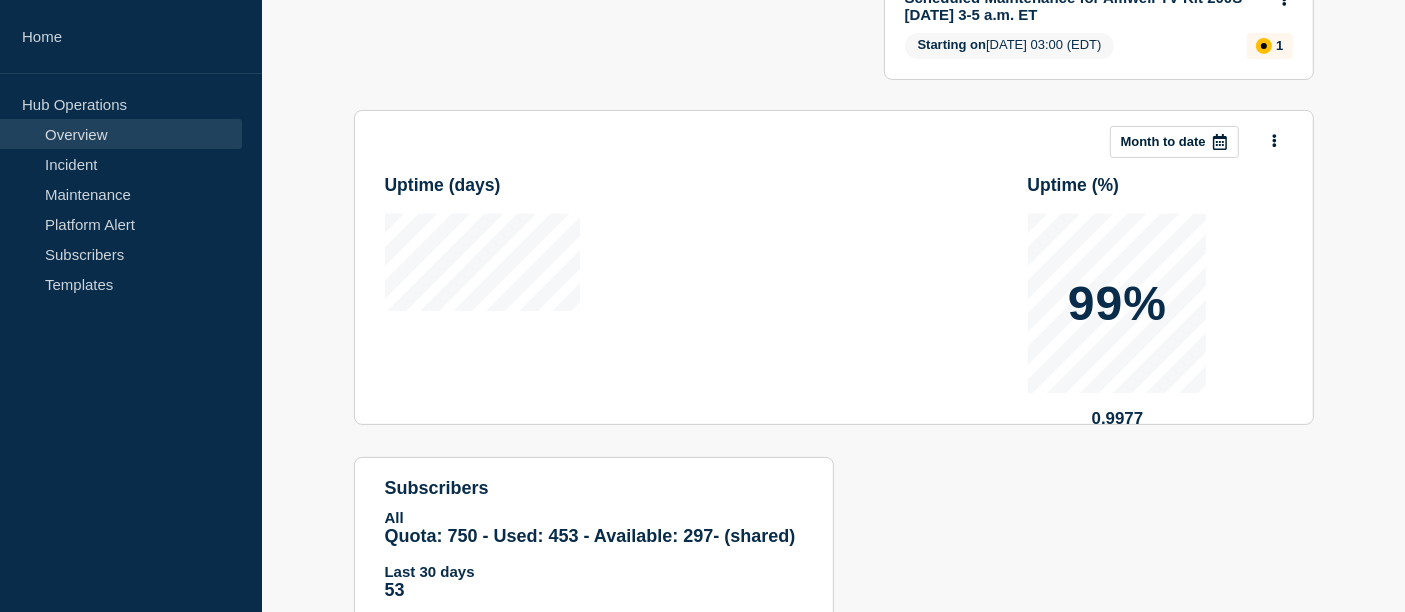 scroll, scrollTop: 0, scrollLeft: 0, axis: both 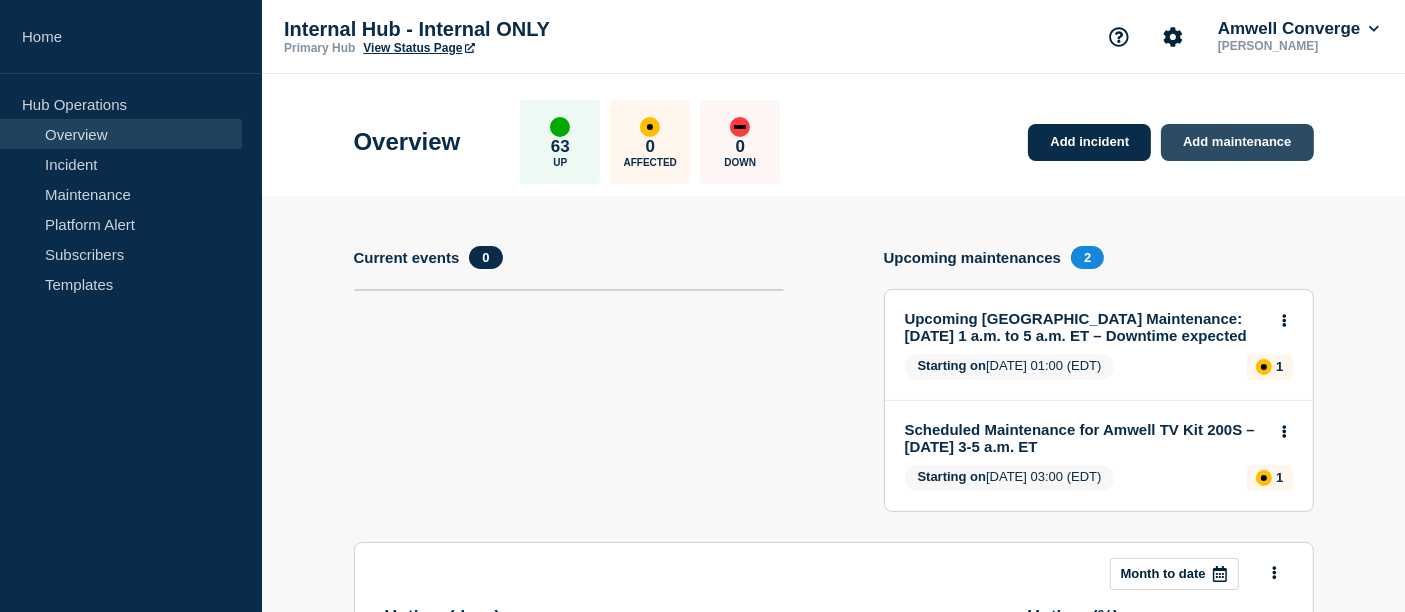 click on "Add maintenance" at bounding box center (1237, 142) 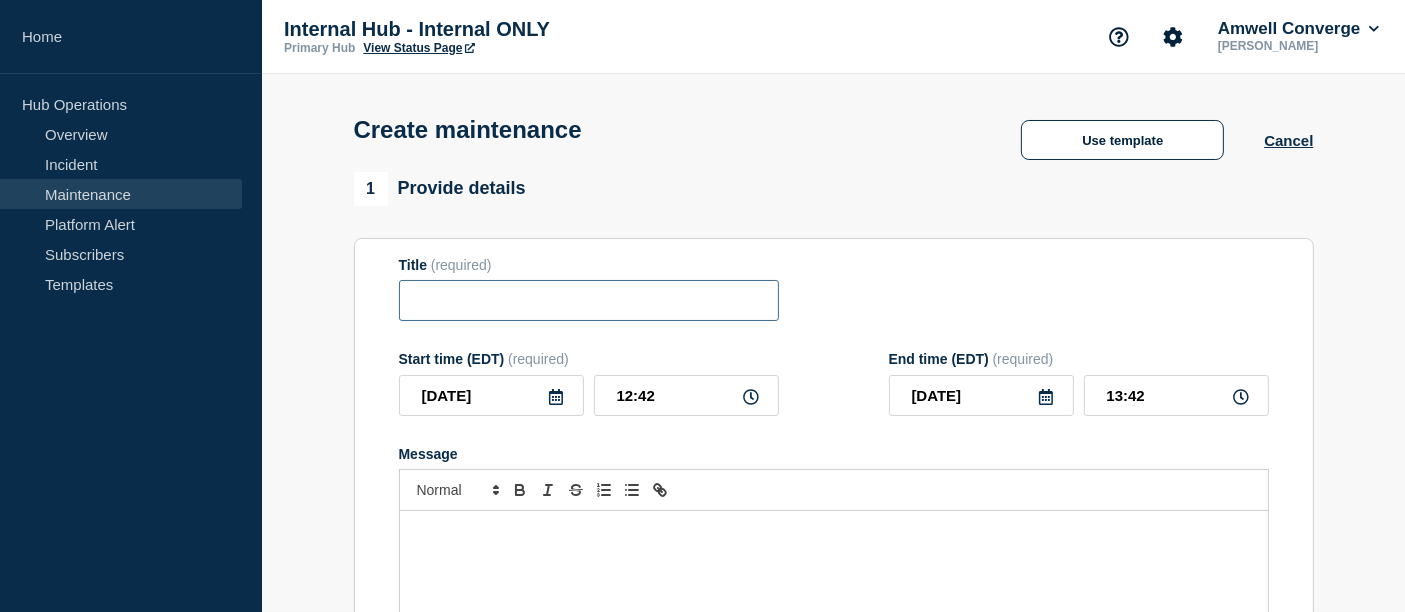 click at bounding box center (589, 300) 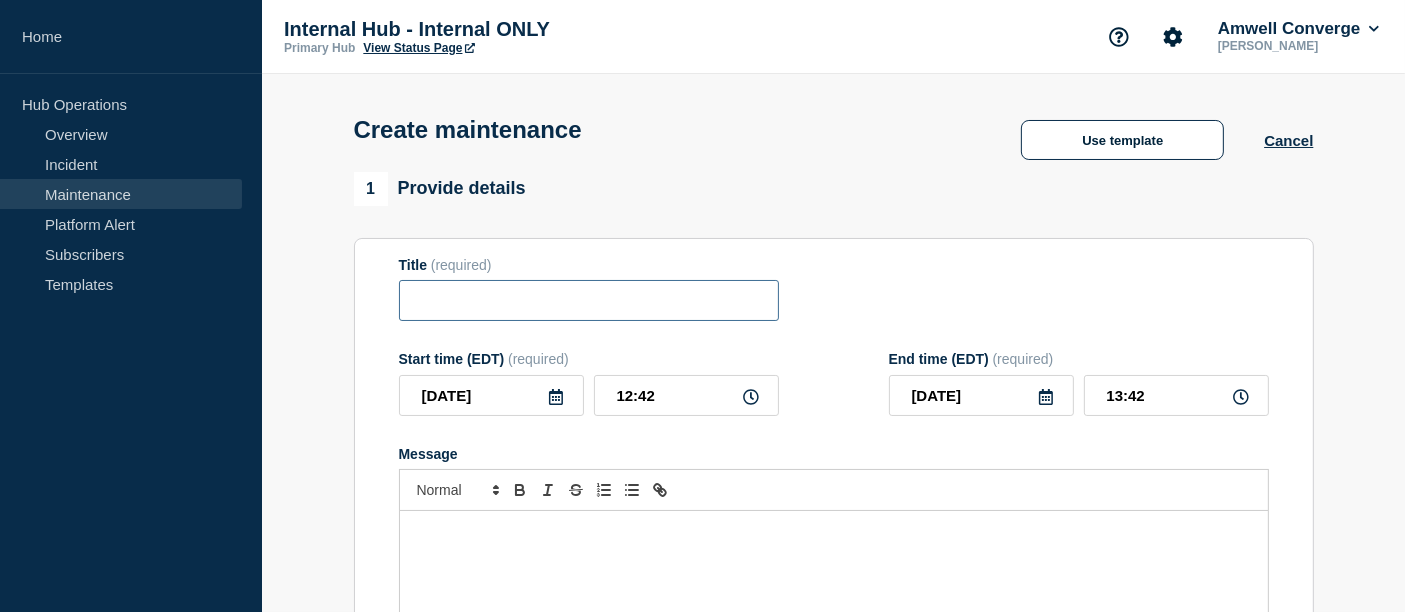 paste on "Converge Looker – Data Refresh scheduled for [DATE]" 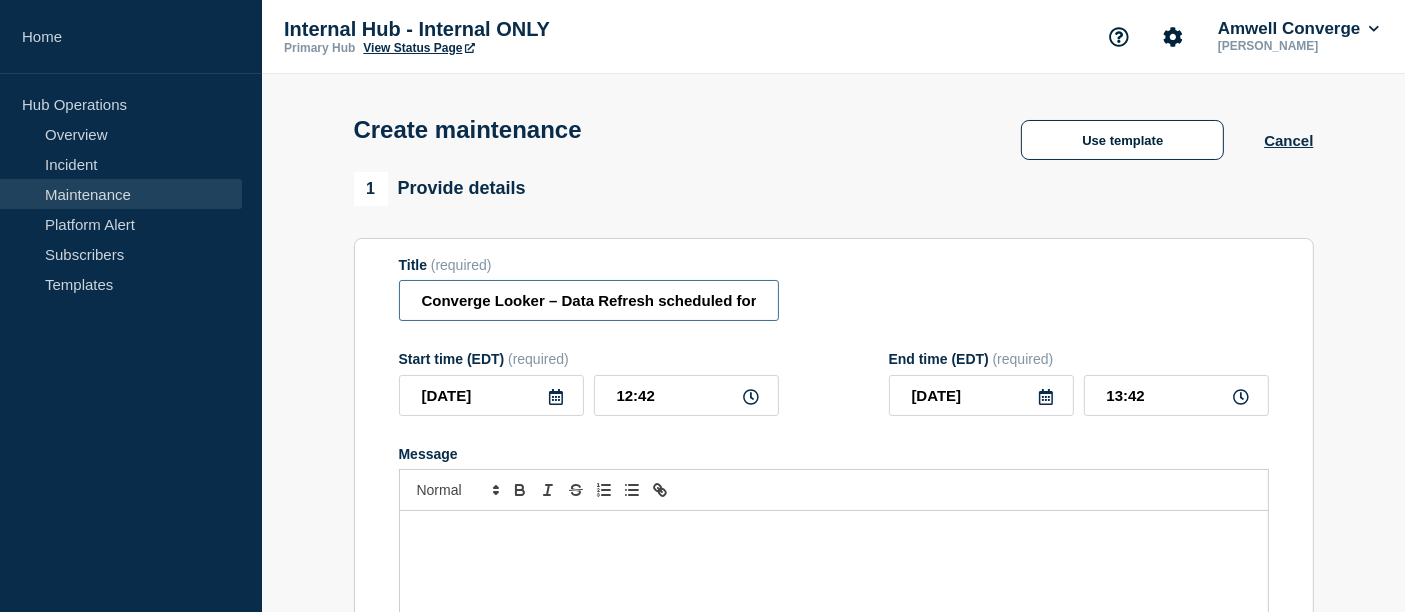 scroll, scrollTop: 0, scrollLeft: 119, axis: horizontal 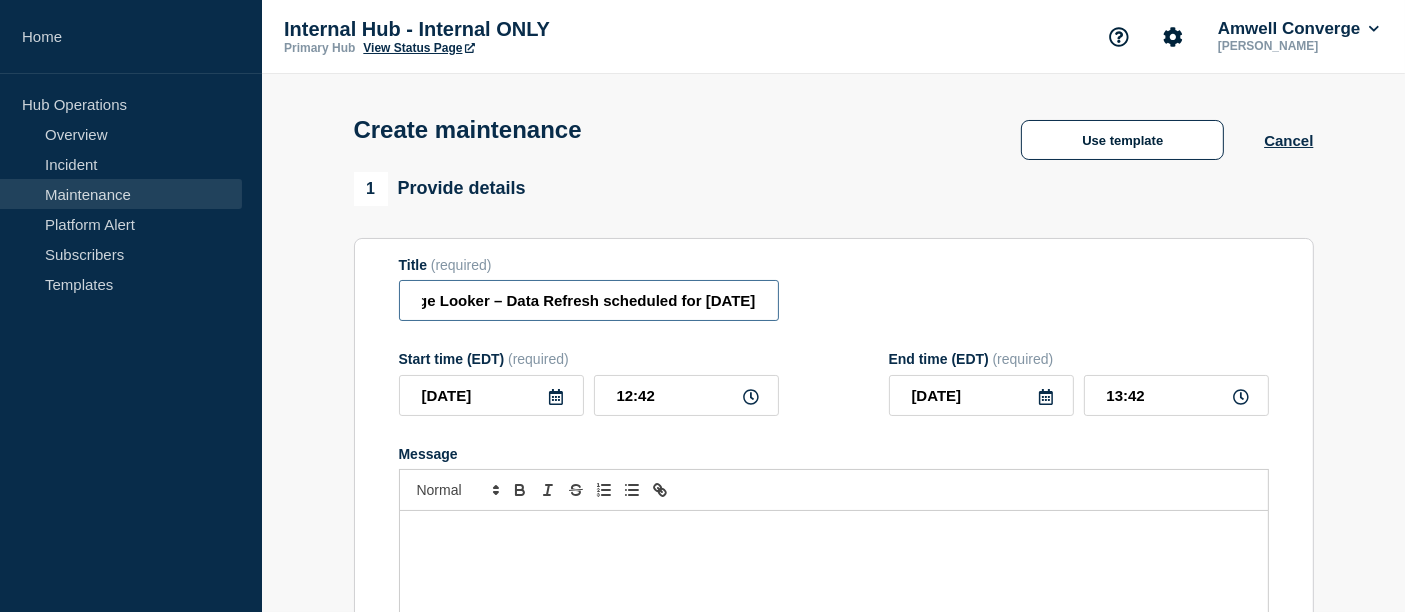 type on "Converge Looker – Data Refresh scheduled for [DATE]" 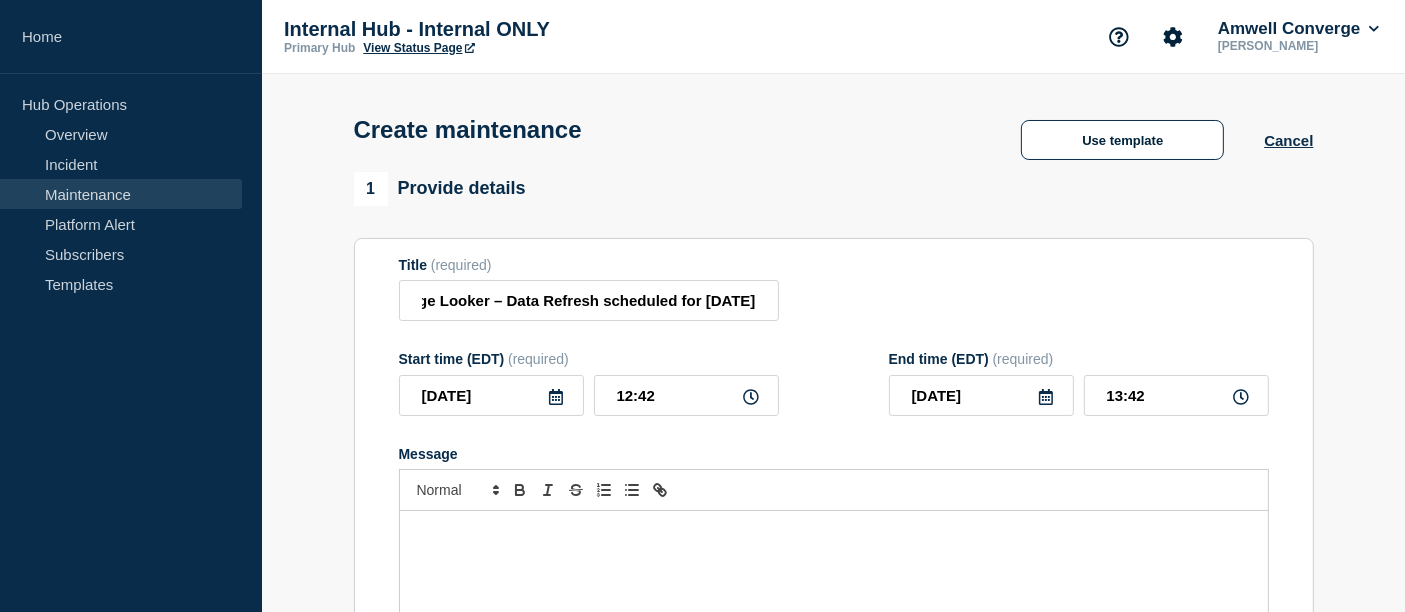 click 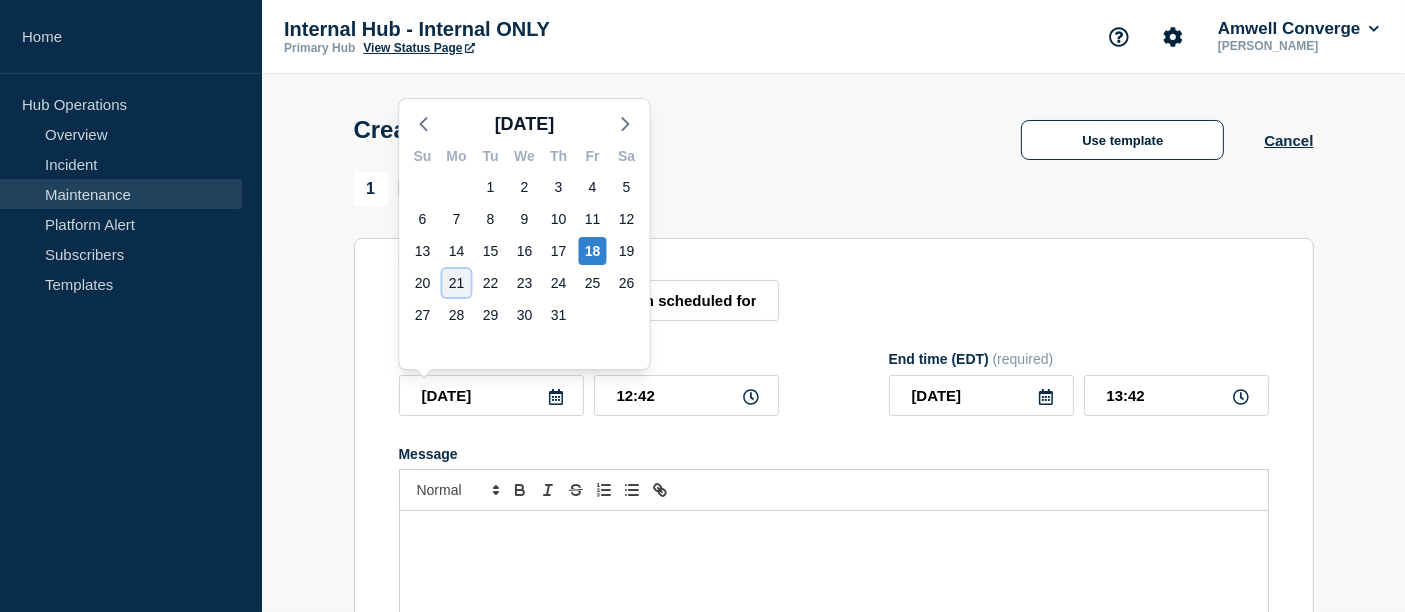 click on "21" 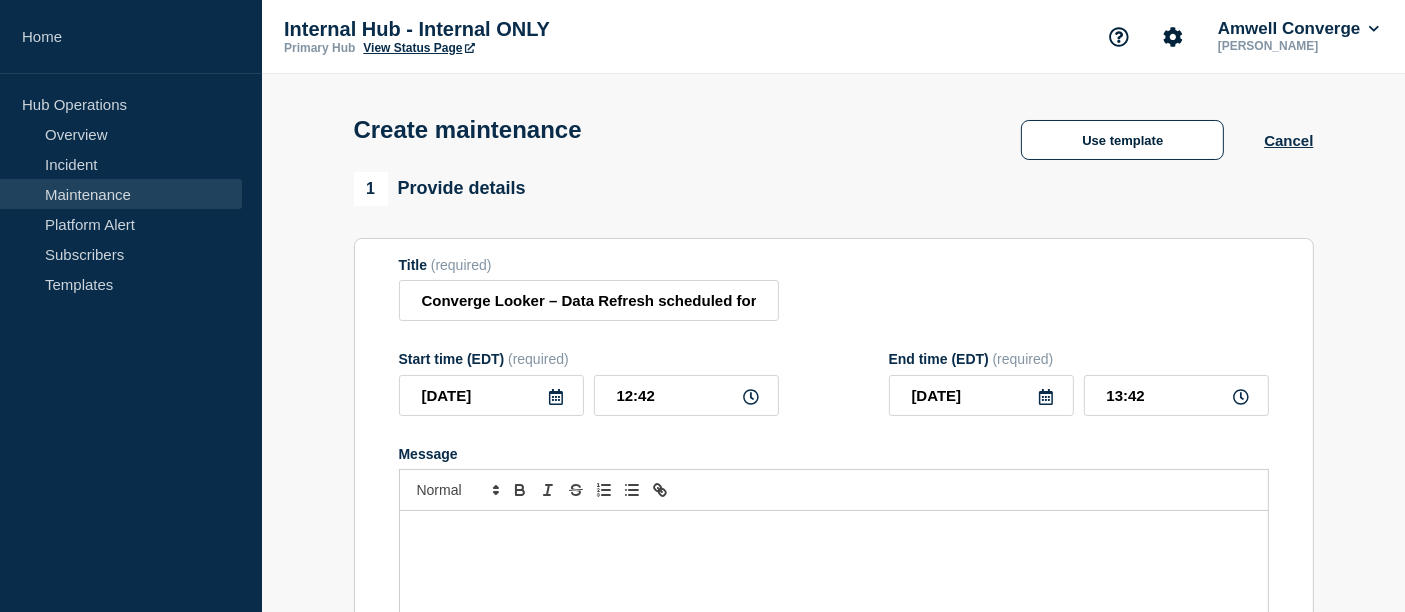 click 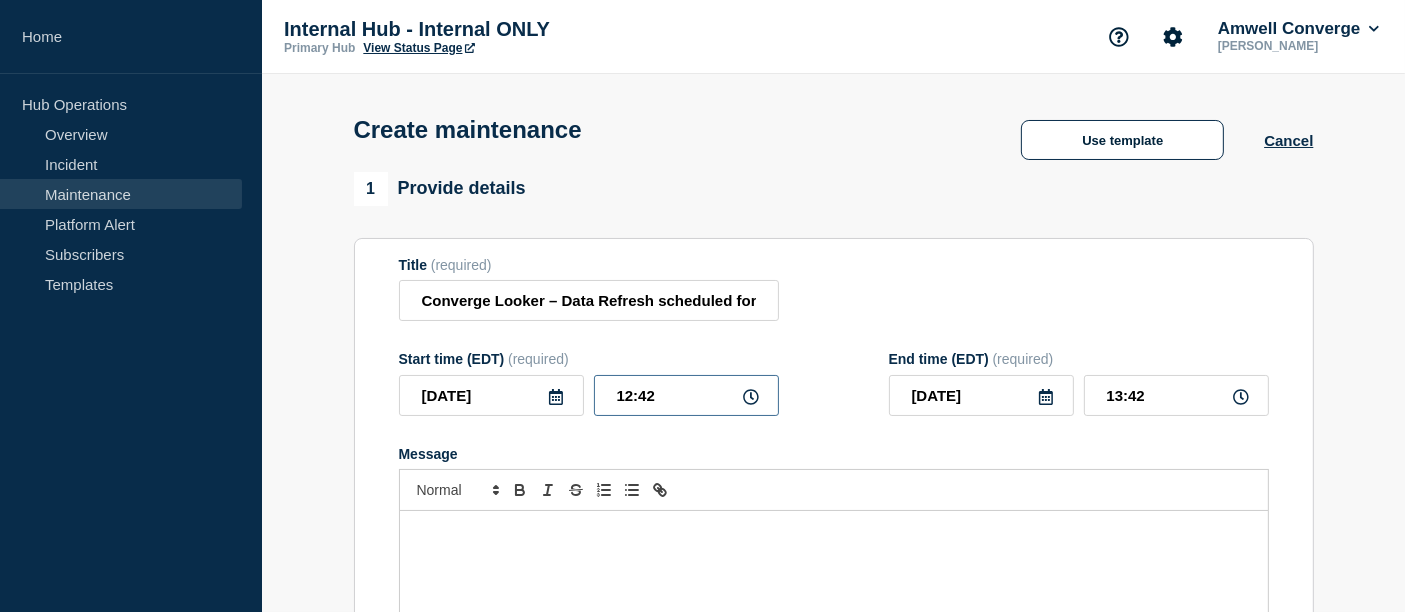 click on "12:42" at bounding box center [686, 395] 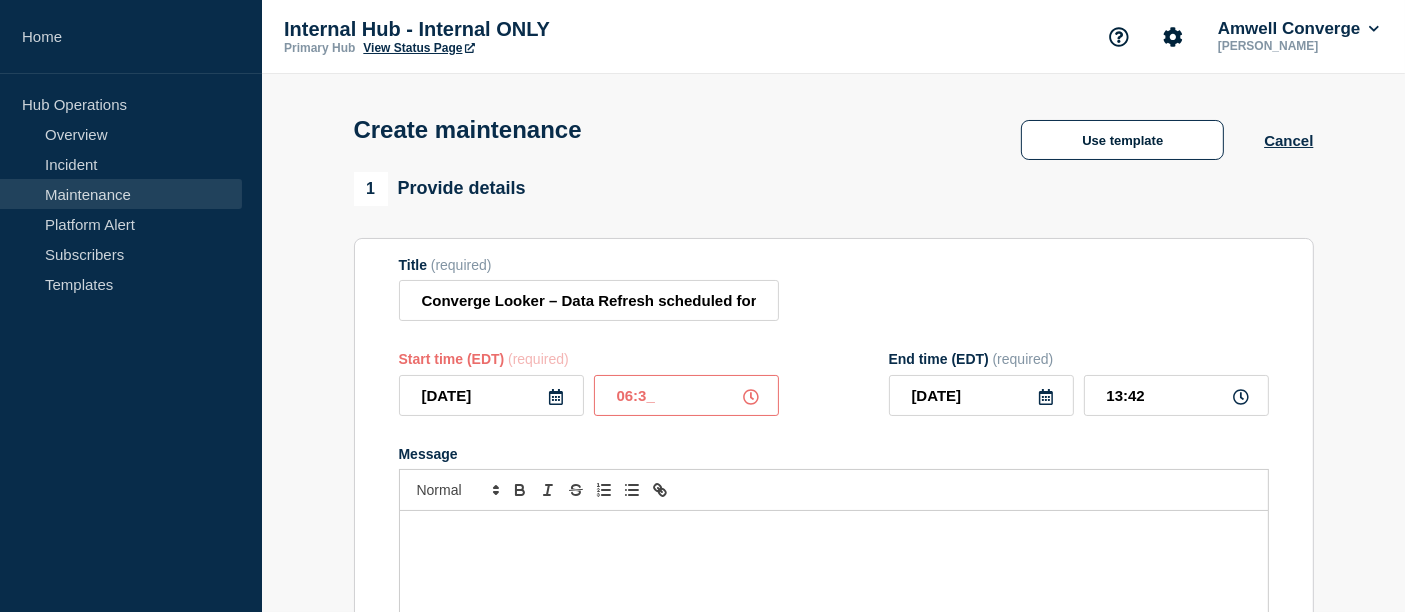 type on "06:30" 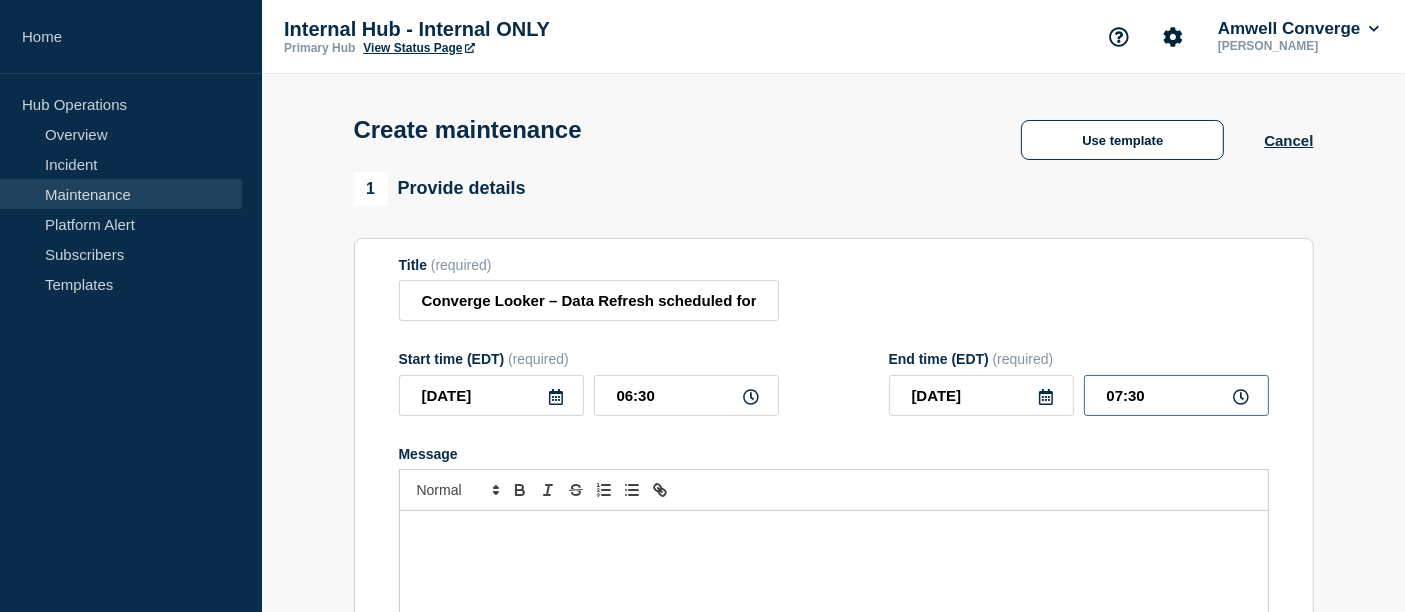 click on "07:30" at bounding box center (1176, 395) 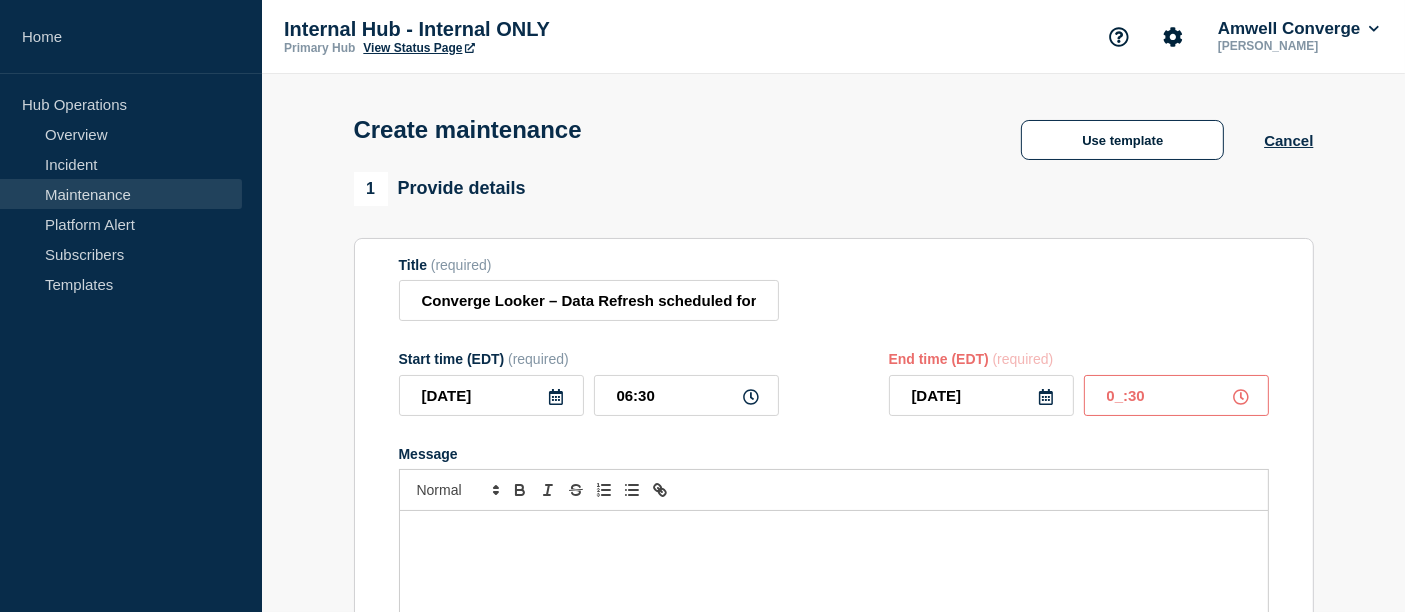 type on "08:30" 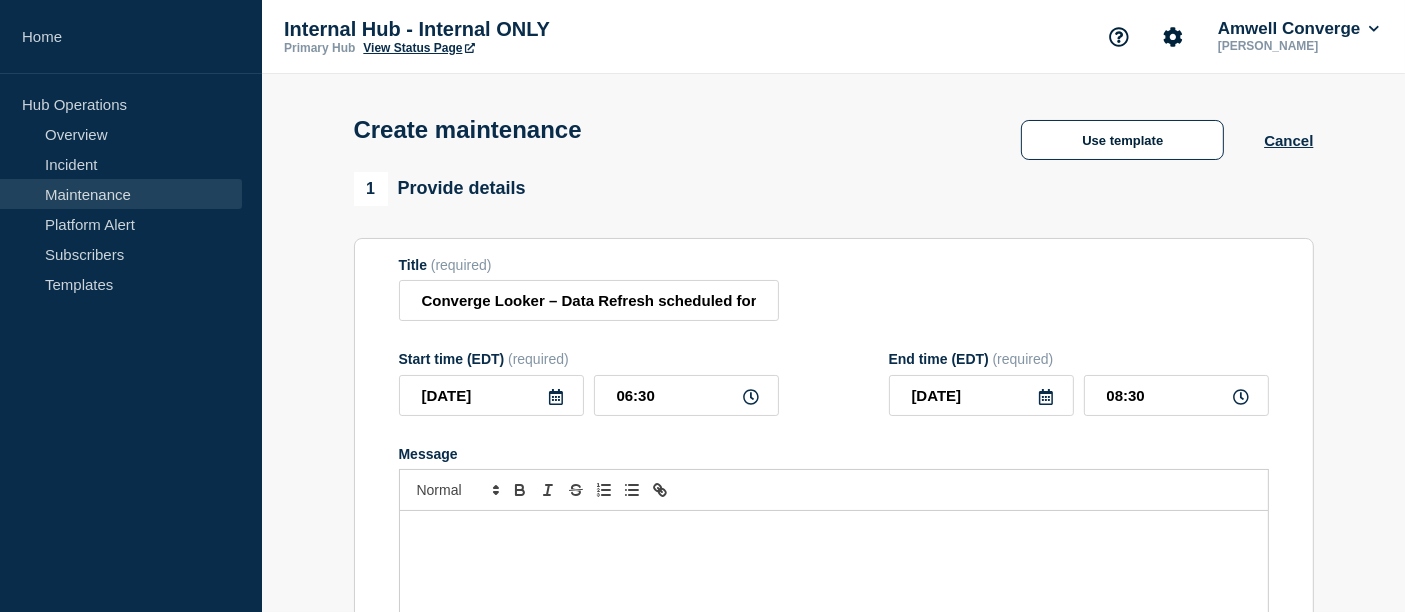 click on "Message" at bounding box center [834, 454] 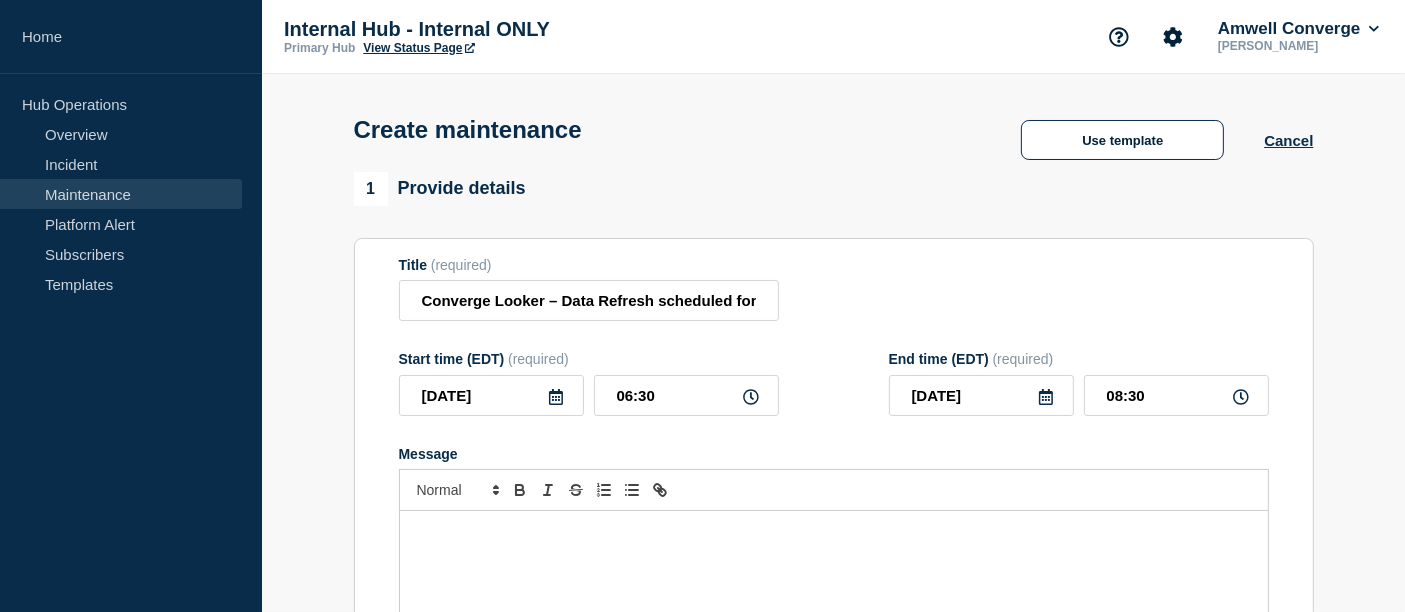 click at bounding box center (834, 631) 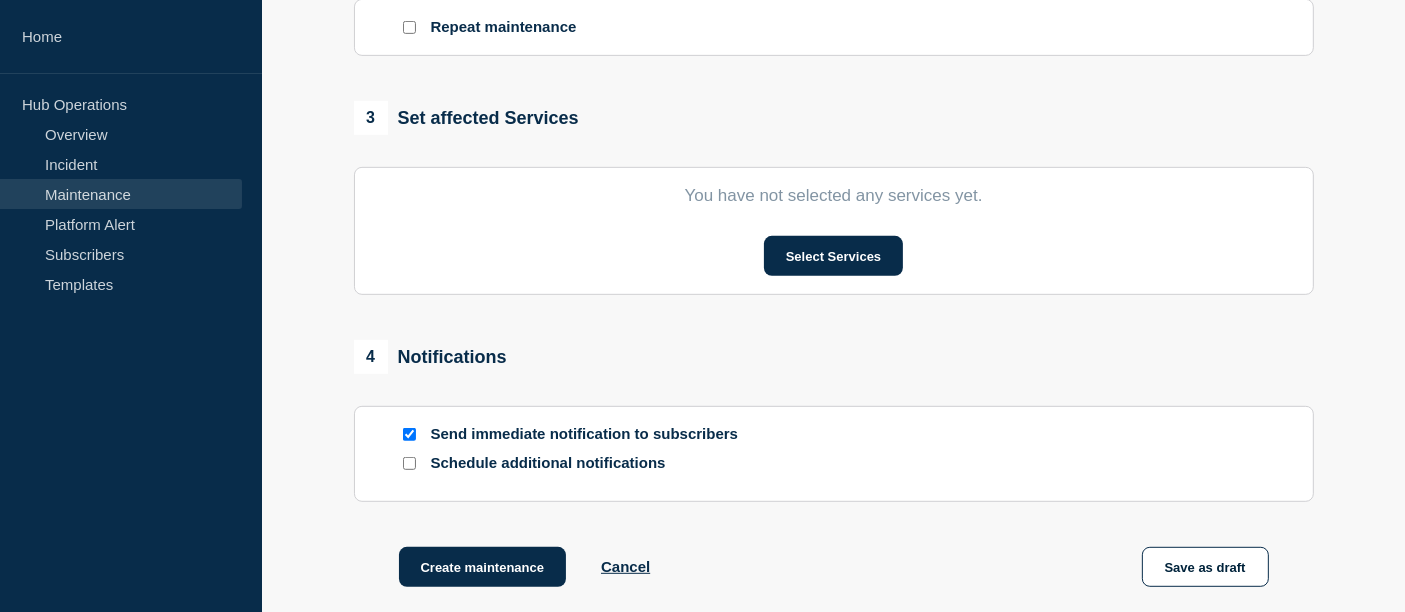 scroll, scrollTop: 888, scrollLeft: 0, axis: vertical 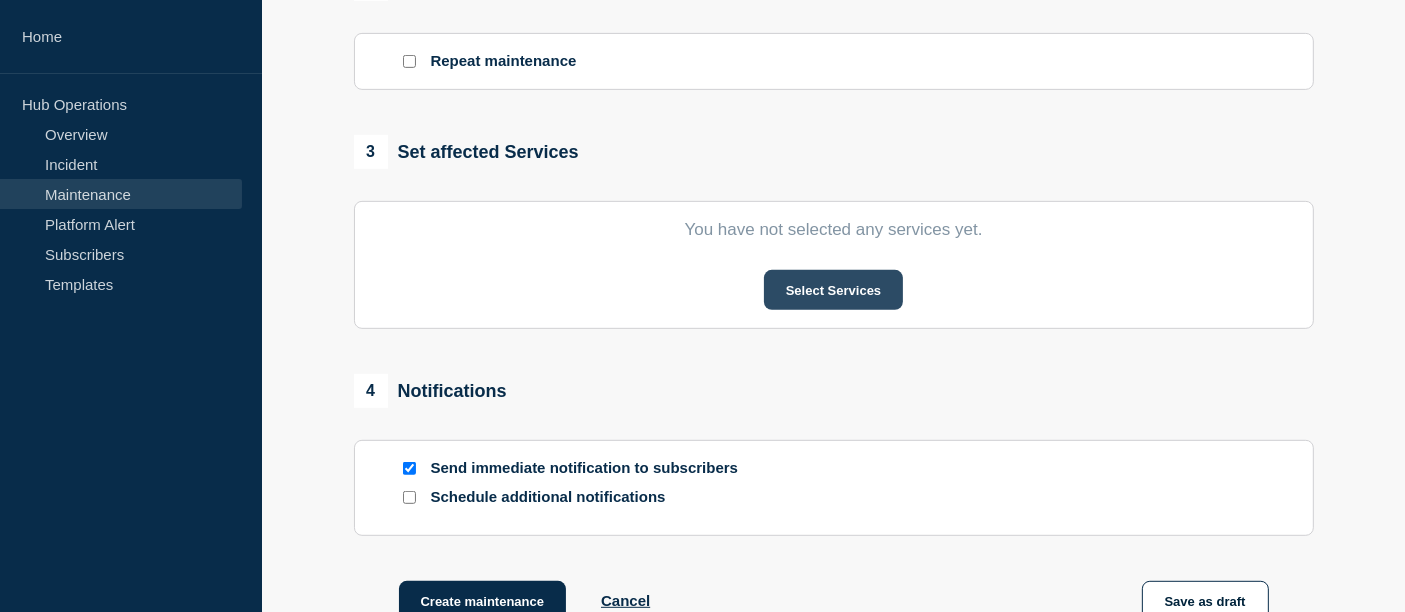 click on "Select Services" at bounding box center (833, 290) 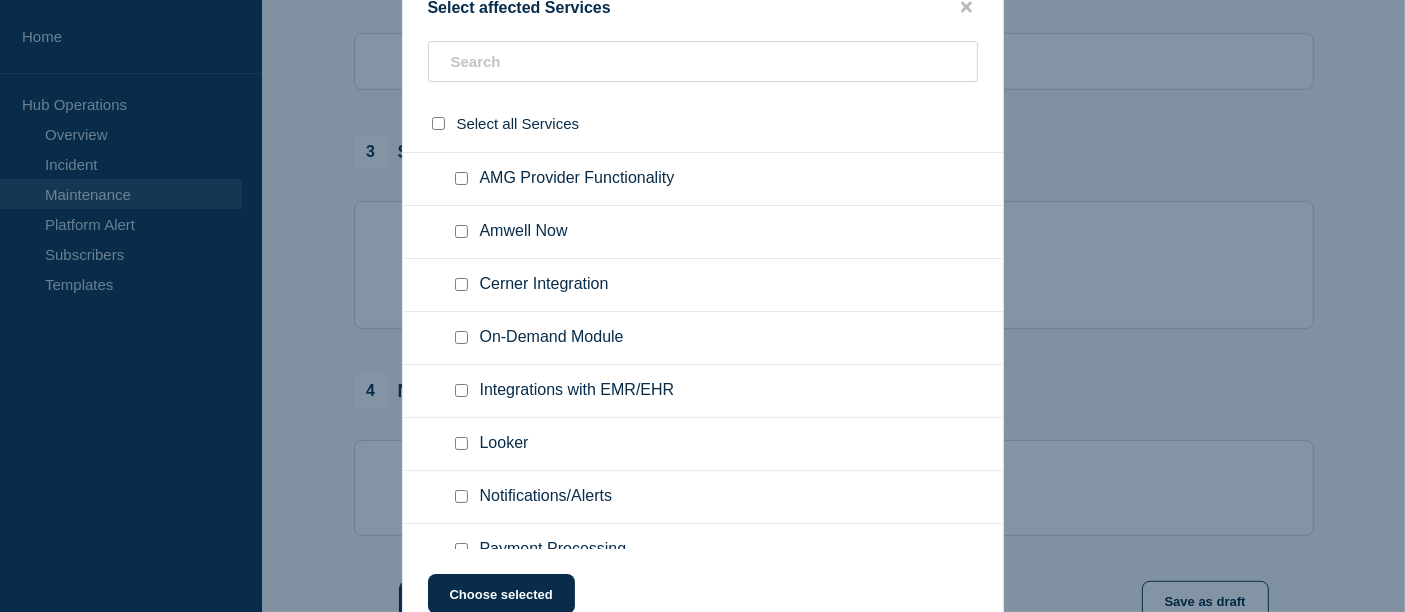 scroll, scrollTop: 1444, scrollLeft: 0, axis: vertical 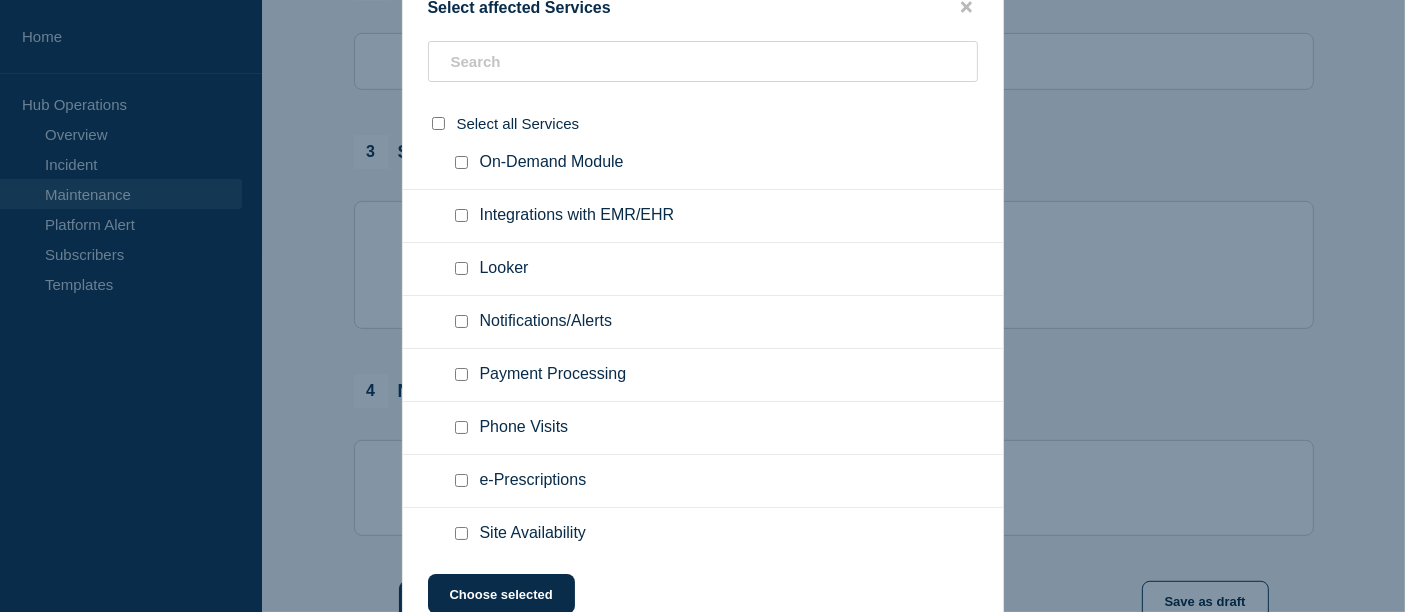 click at bounding box center [461, 268] 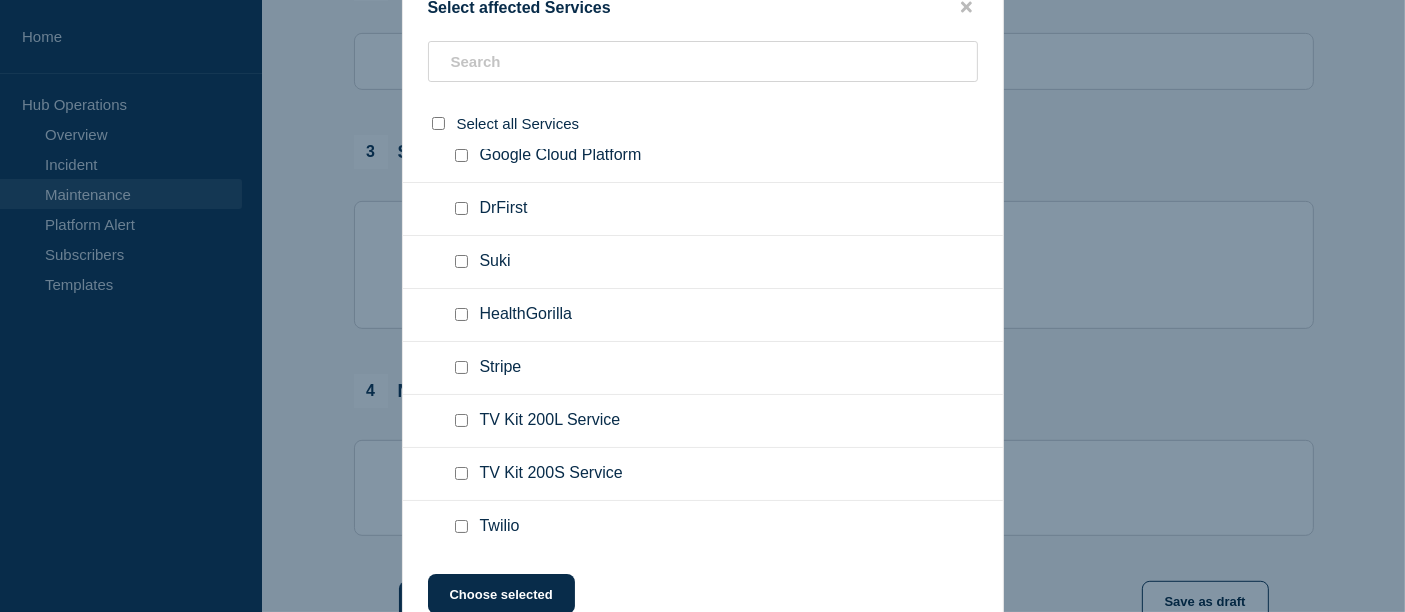 scroll, scrollTop: 3269, scrollLeft: 0, axis: vertical 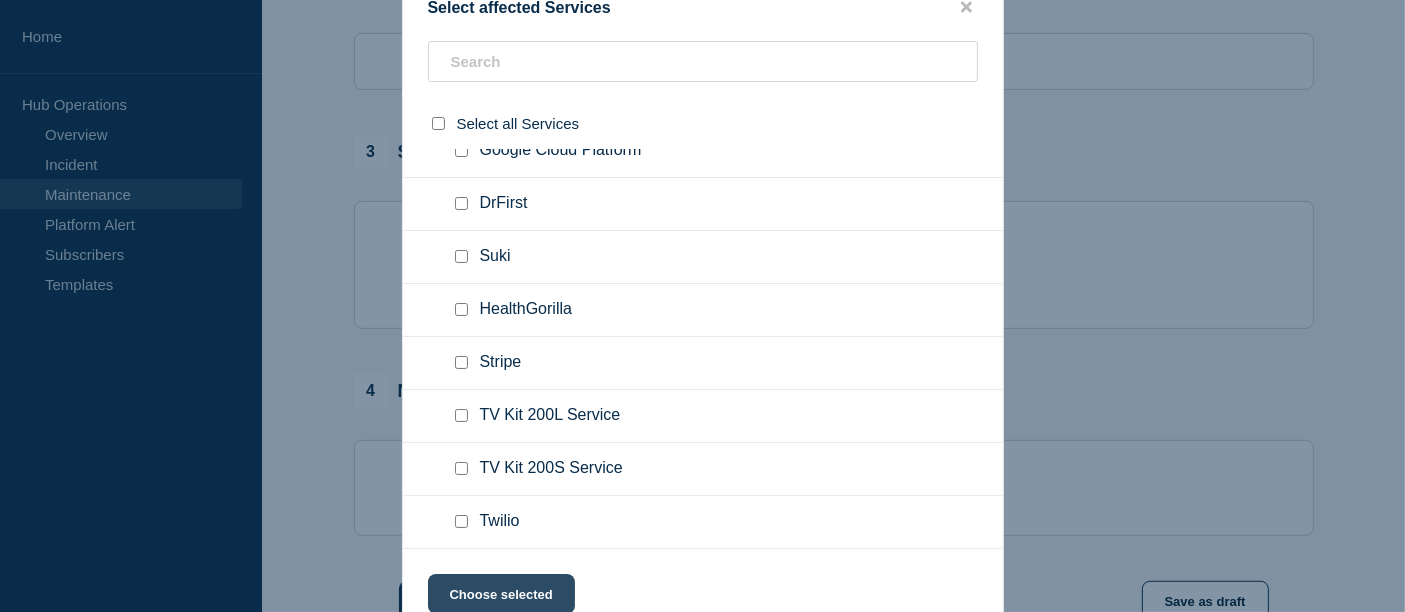 click on "Choose selected" 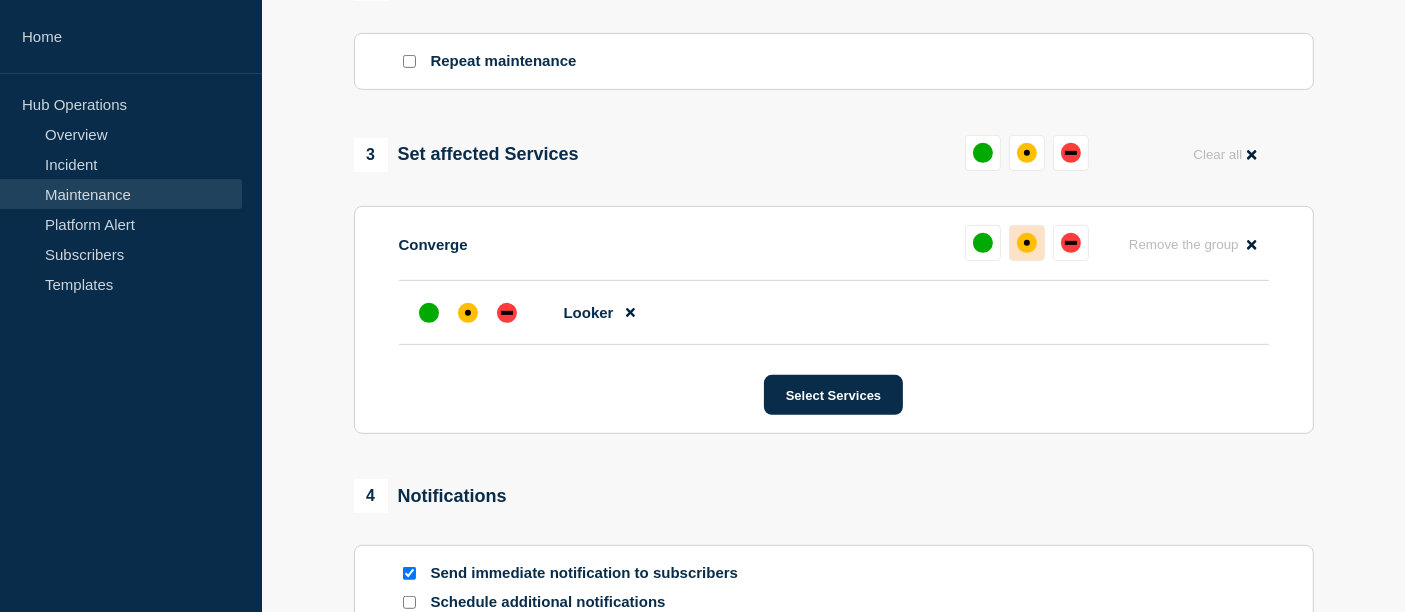 click at bounding box center [1027, 243] 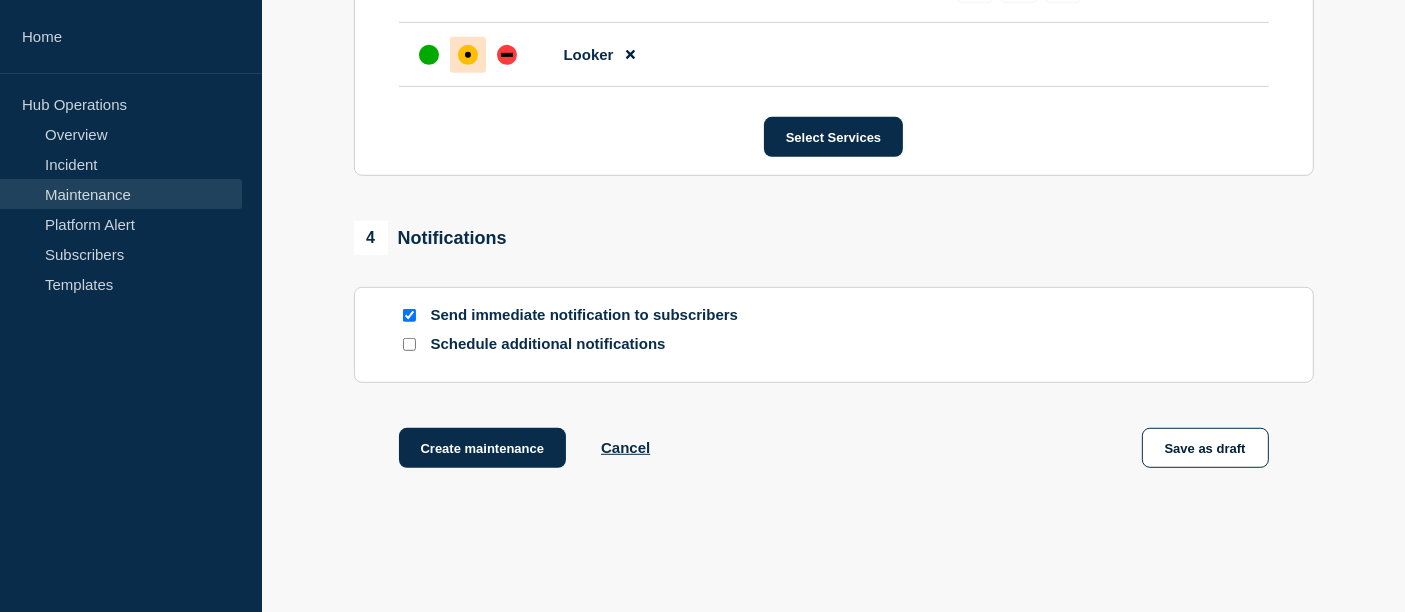 scroll, scrollTop: 1236, scrollLeft: 0, axis: vertical 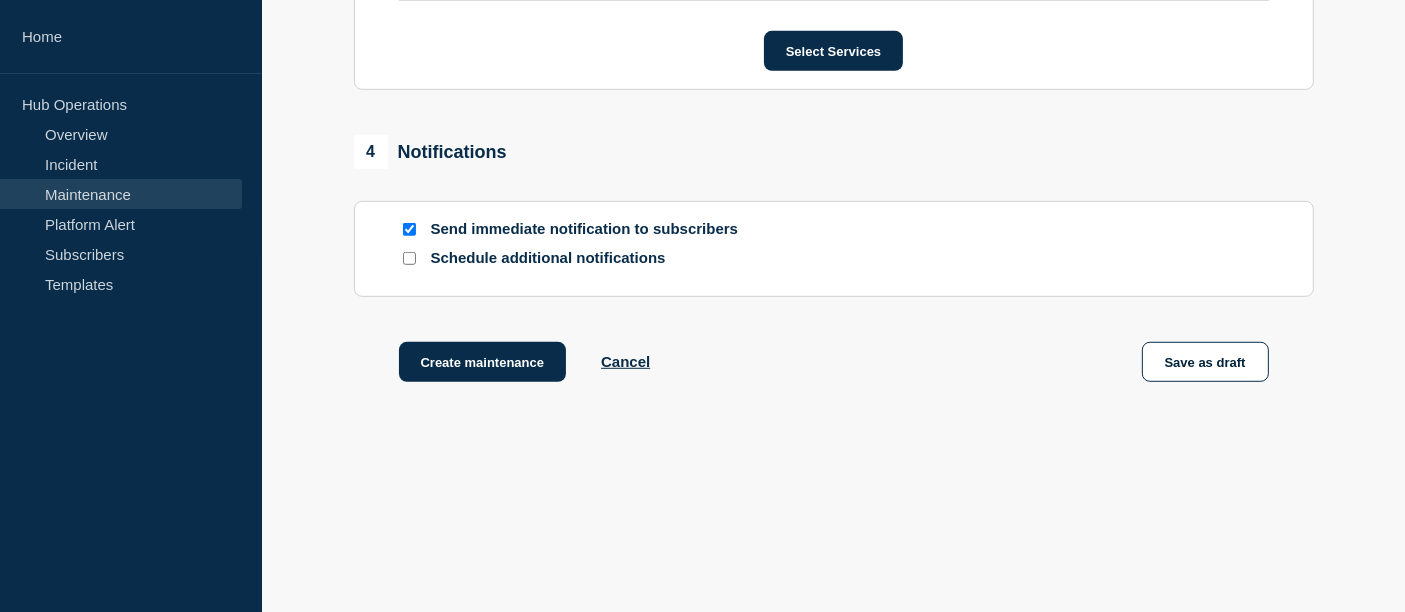 click at bounding box center [409, 258] 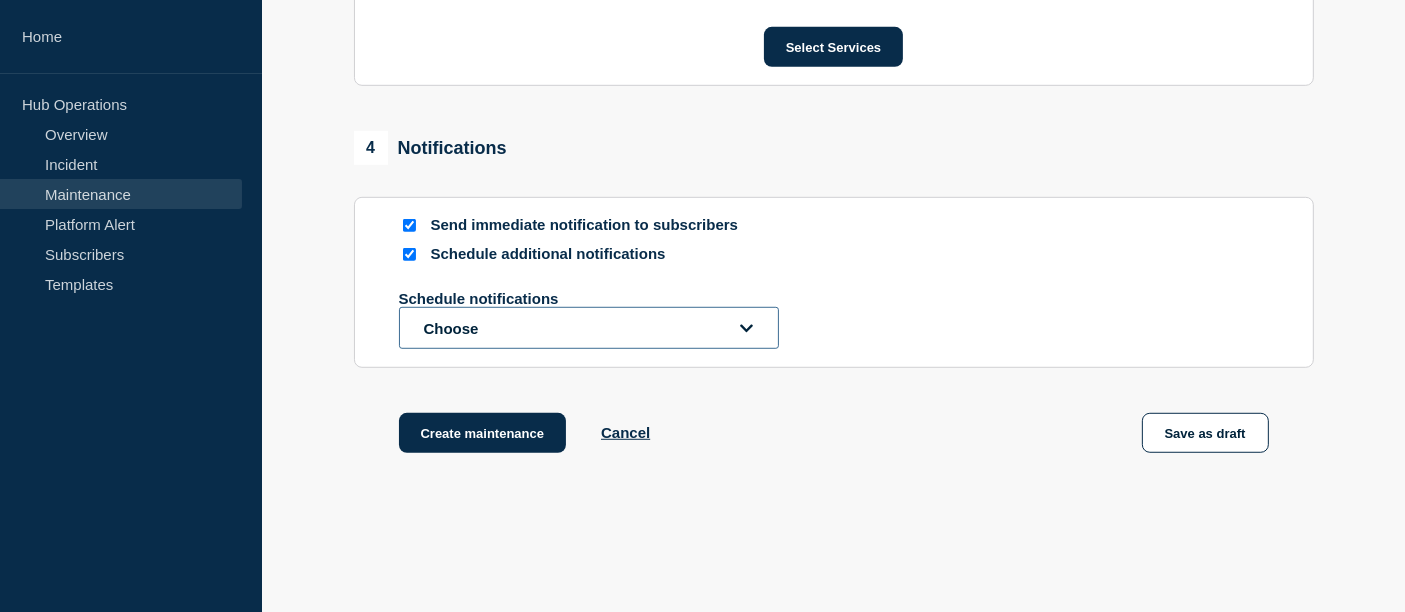 click on "Choose" 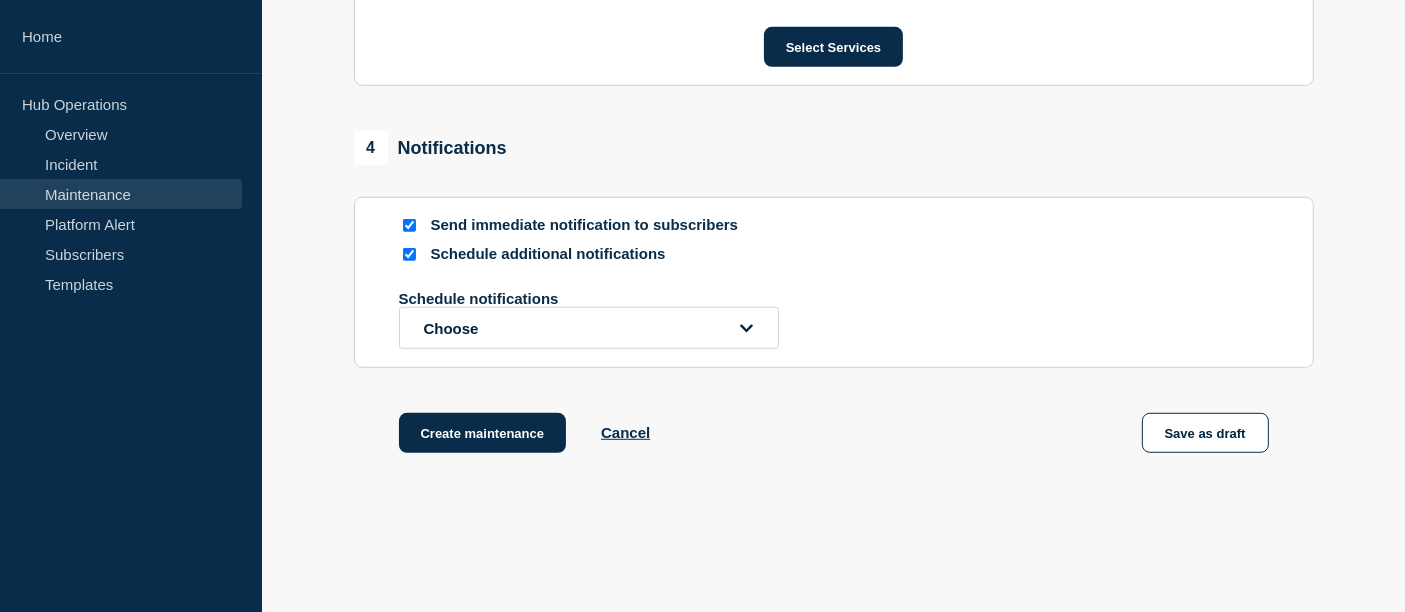 scroll, scrollTop: 1099, scrollLeft: 0, axis: vertical 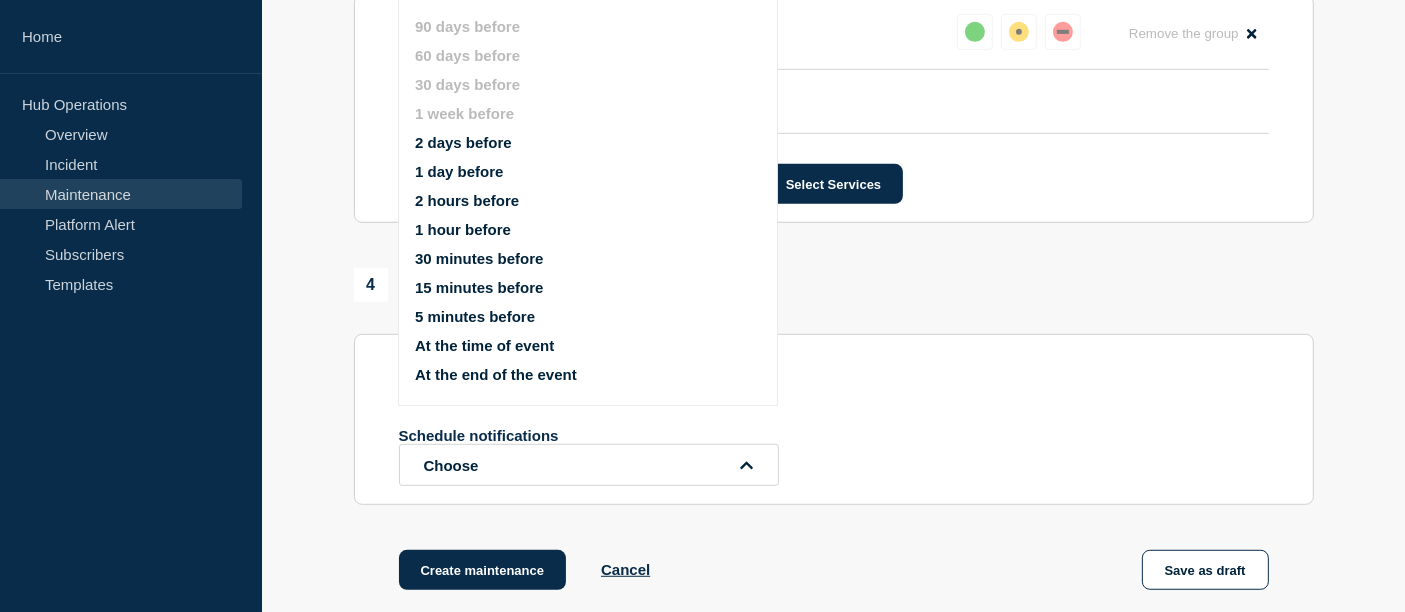 click on "At the end of the event" at bounding box center [496, 374] 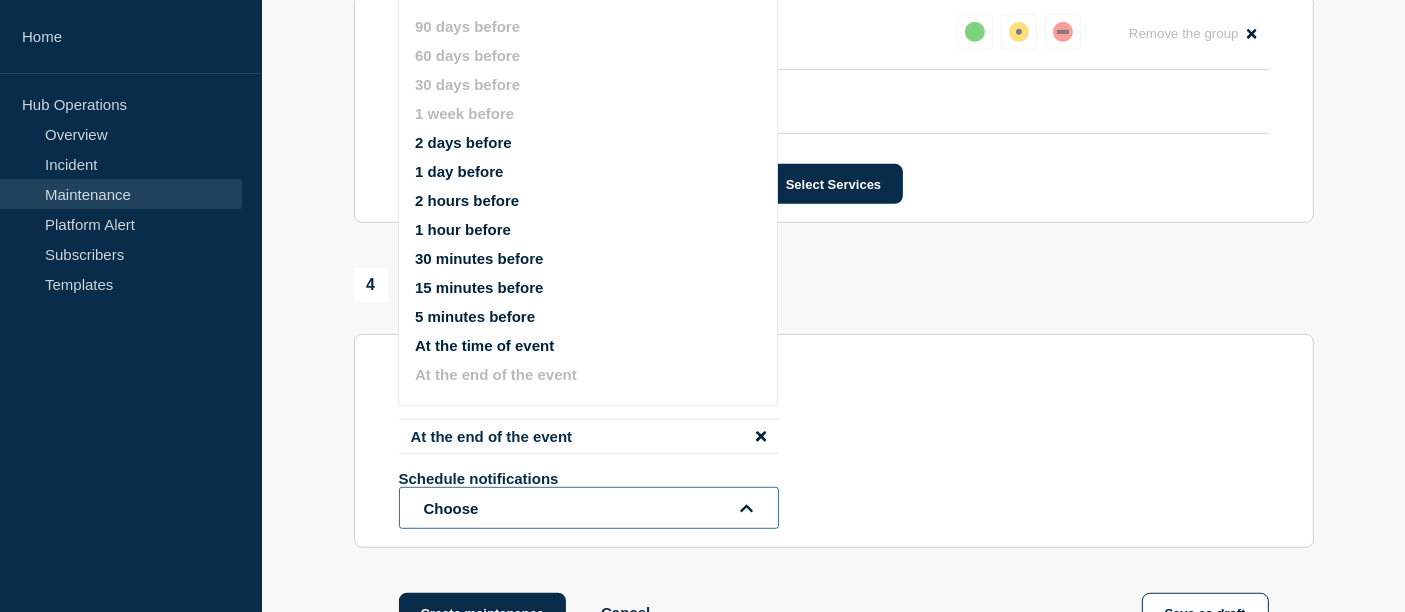 click on "Choose" 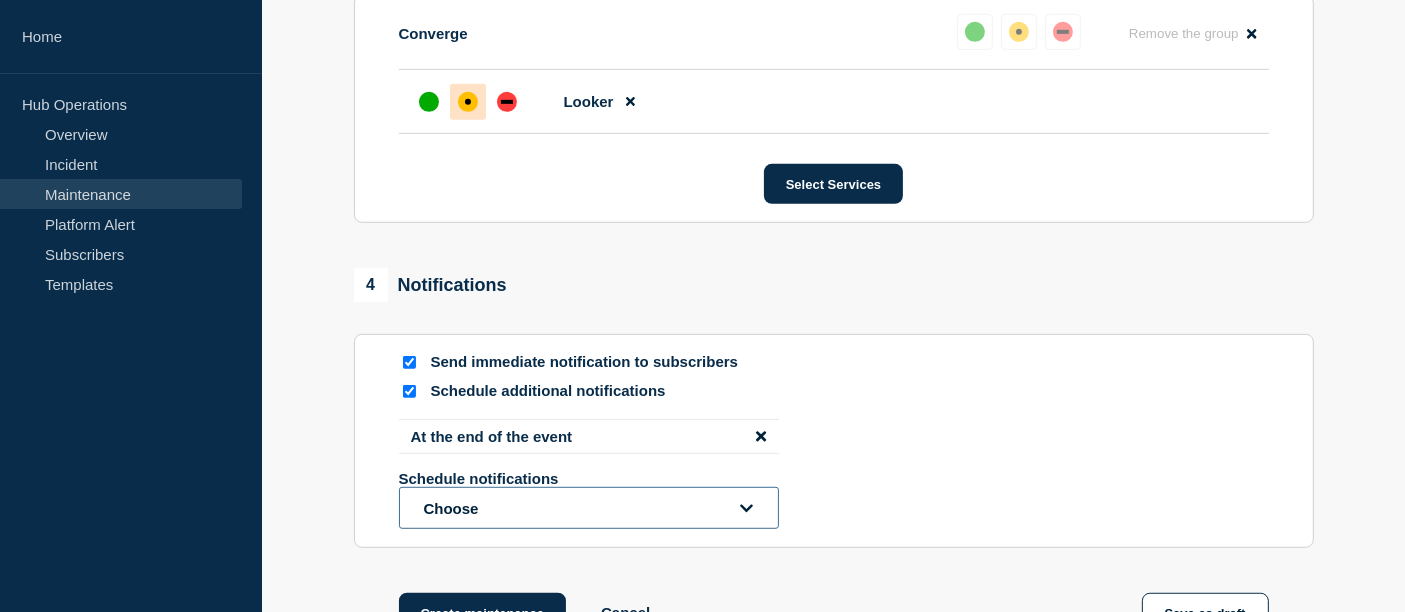 click on "Choose" 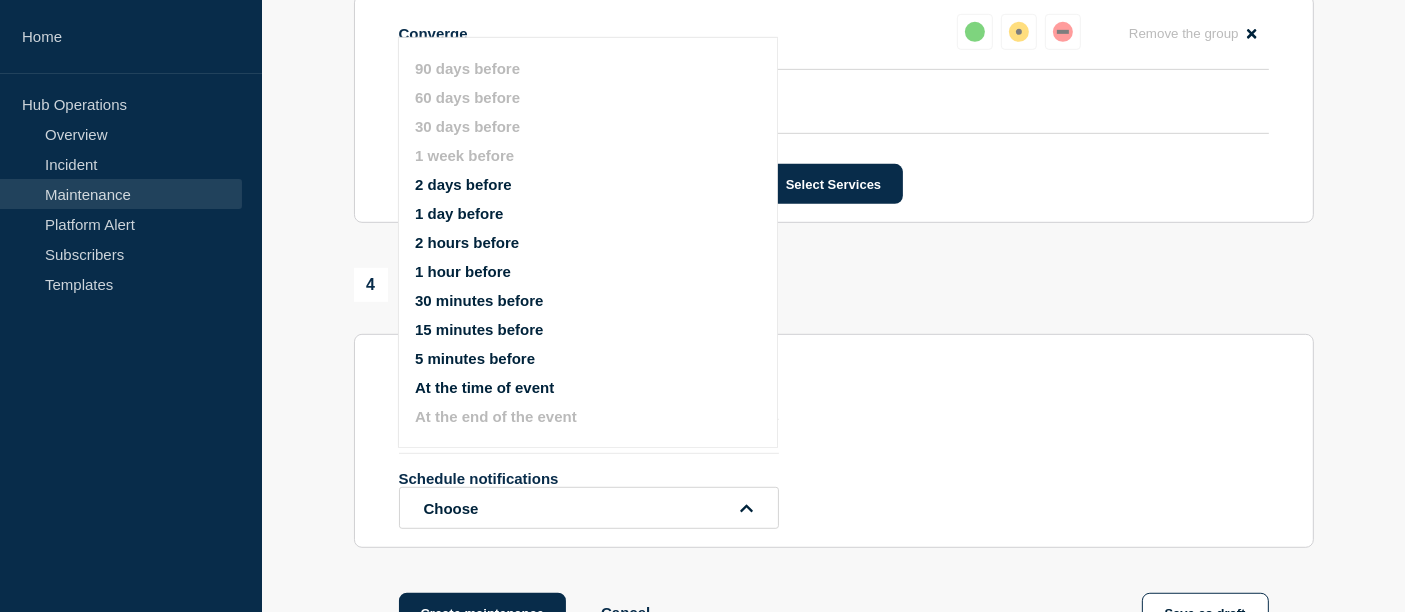 click on "At the end of the event  Schedule notifications Choose  90 days before 60 days before 30 days before 1 week before 2 days before 1 day before 2 hours before 1 hour before 30 minutes before 15 minutes before 5 minutes before At the time of event At the end of the event" at bounding box center [834, 474] 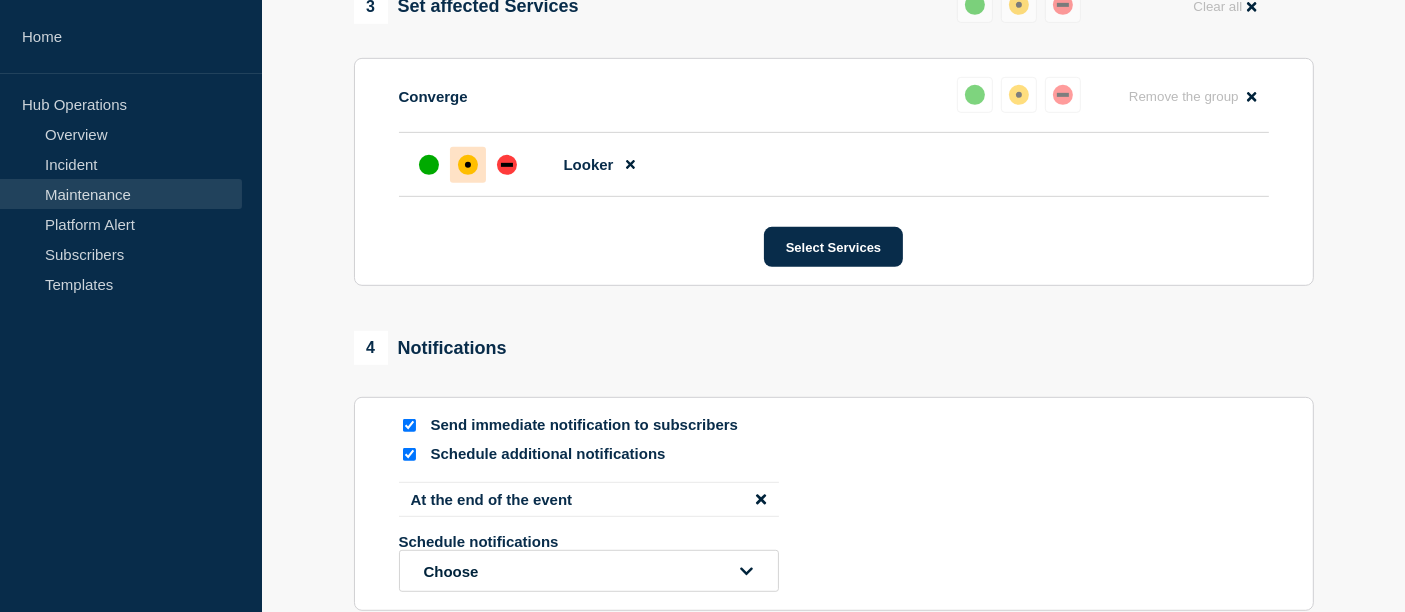 scroll, scrollTop: 1333, scrollLeft: 0, axis: vertical 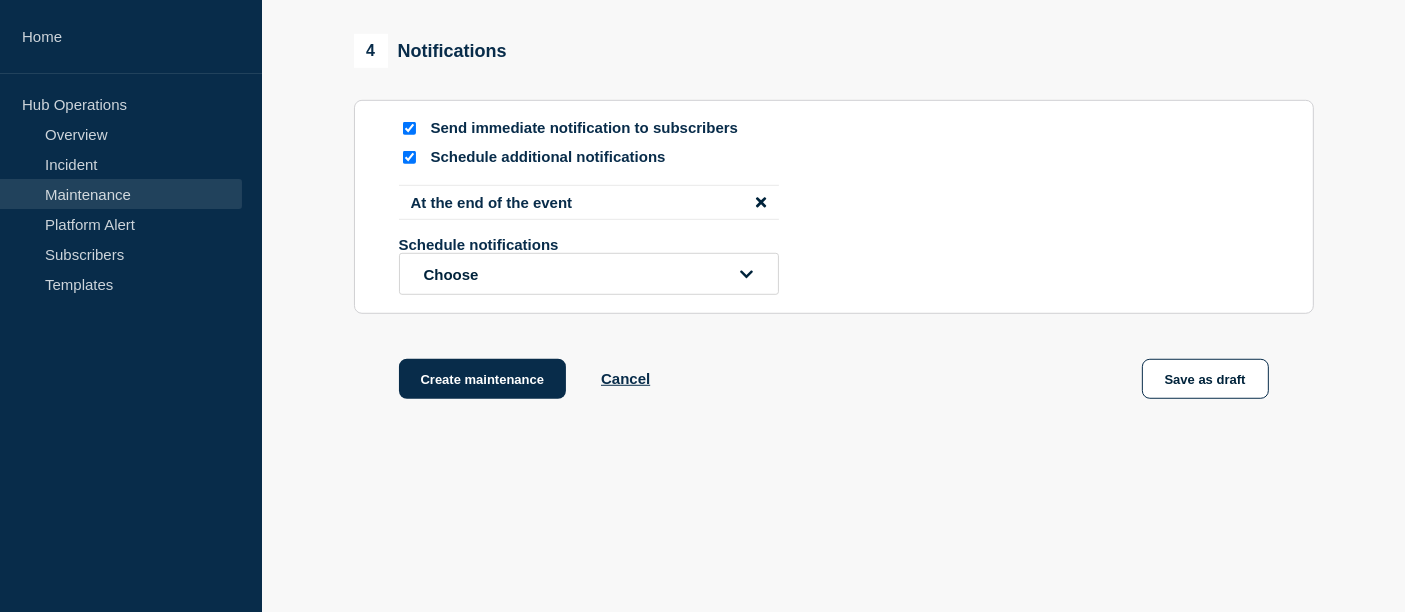 click on "1  Provide details  Title  (required) Converge Looker – Data Refresh scheduled for Monday, July 21 Start time (EDT)  (required) 2025-07-21 06:30 End time (EDT)  (required) 2025-07-21 08:30 Message  Amwell will be performing a scheduled data refresh for Looker on Monday, July 21 from 6:30 a.m. to 8:30 a.m. ET. During this time, data may not load as expected or appear inconsistent. Normal reporting operations will resume after the data refresh finishes at 8:30 a.m. ET.  Suppress automated incidents during maintenance 2  Recurring maintenance  Repeat maintenance 3  Set affected Services  Reset Clear all  Converge Reset Remove the group Remove   Looker Select Services 4  Notifications  Send immediate notification to subscribers Schedule additional notifications At the end of the event  Schedule notifications Choose  Create maintenance Cancel Save as draft" at bounding box center [833, -356] 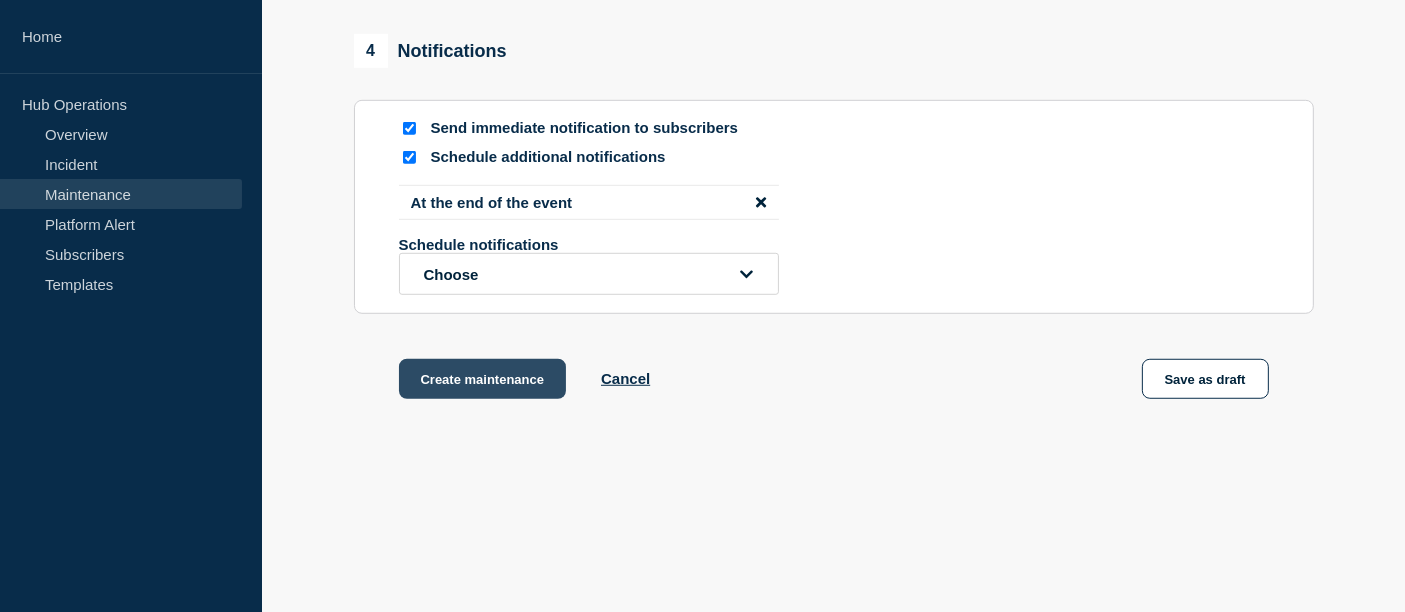click on "Create maintenance" at bounding box center [483, 379] 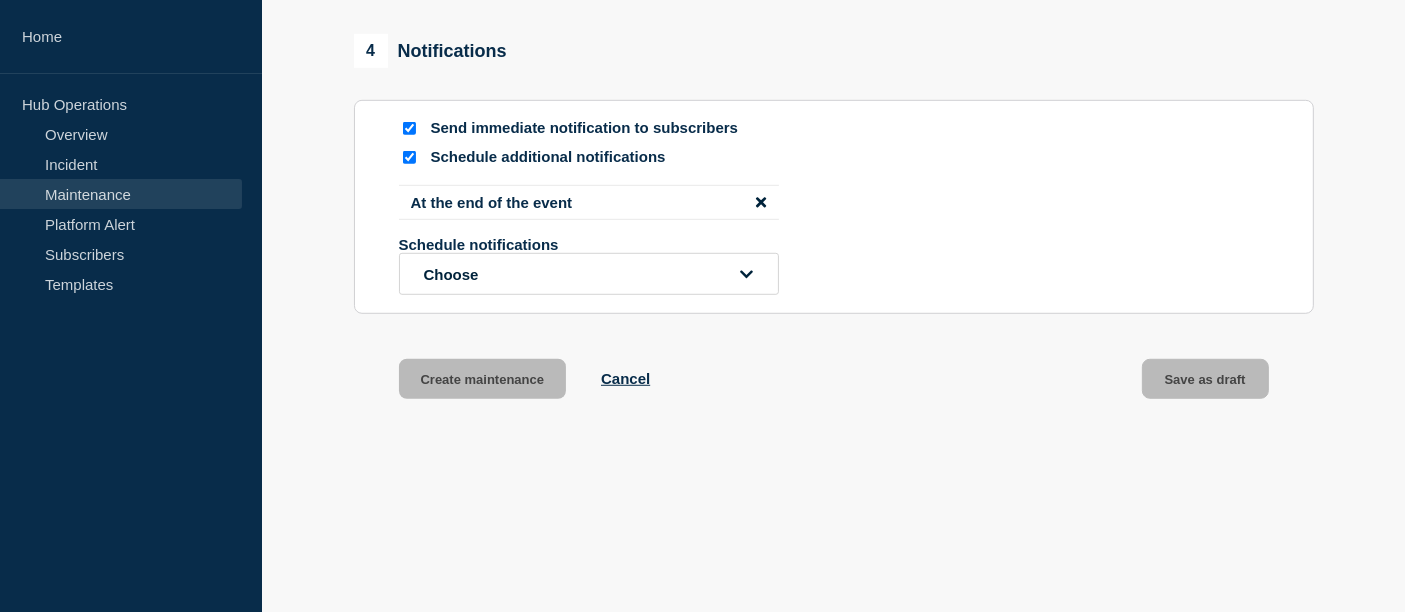 scroll, scrollTop: 1376, scrollLeft: 0, axis: vertical 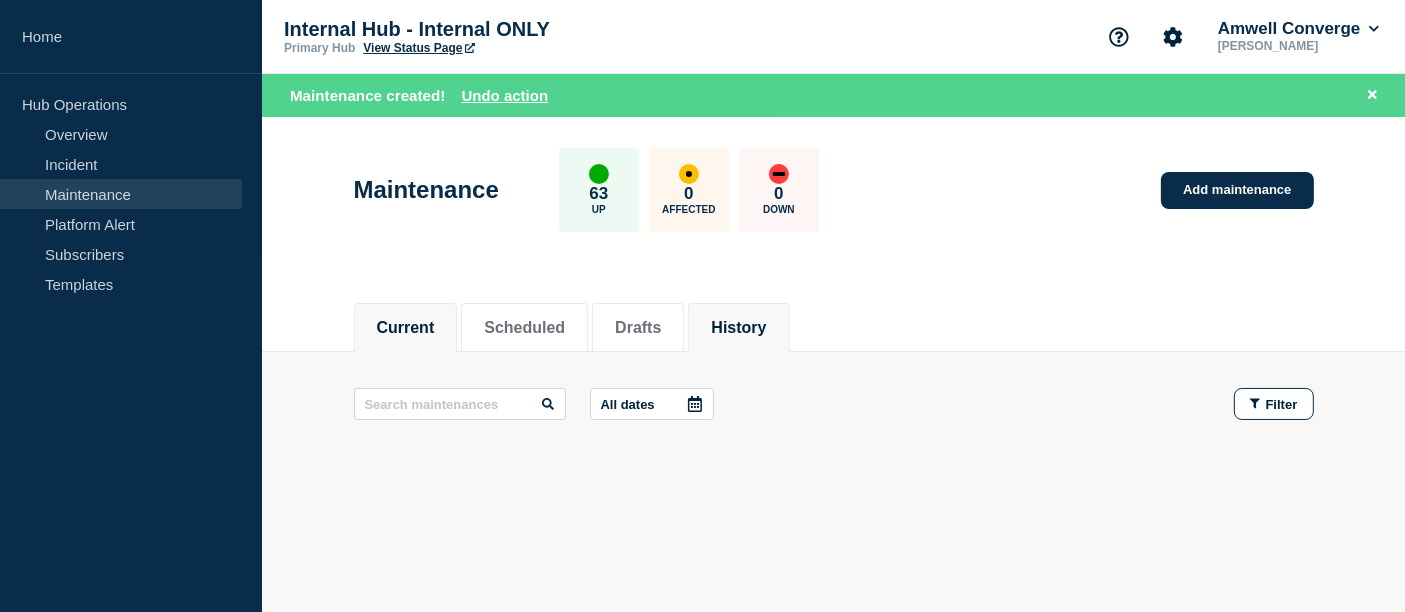 click on "History" at bounding box center (738, 328) 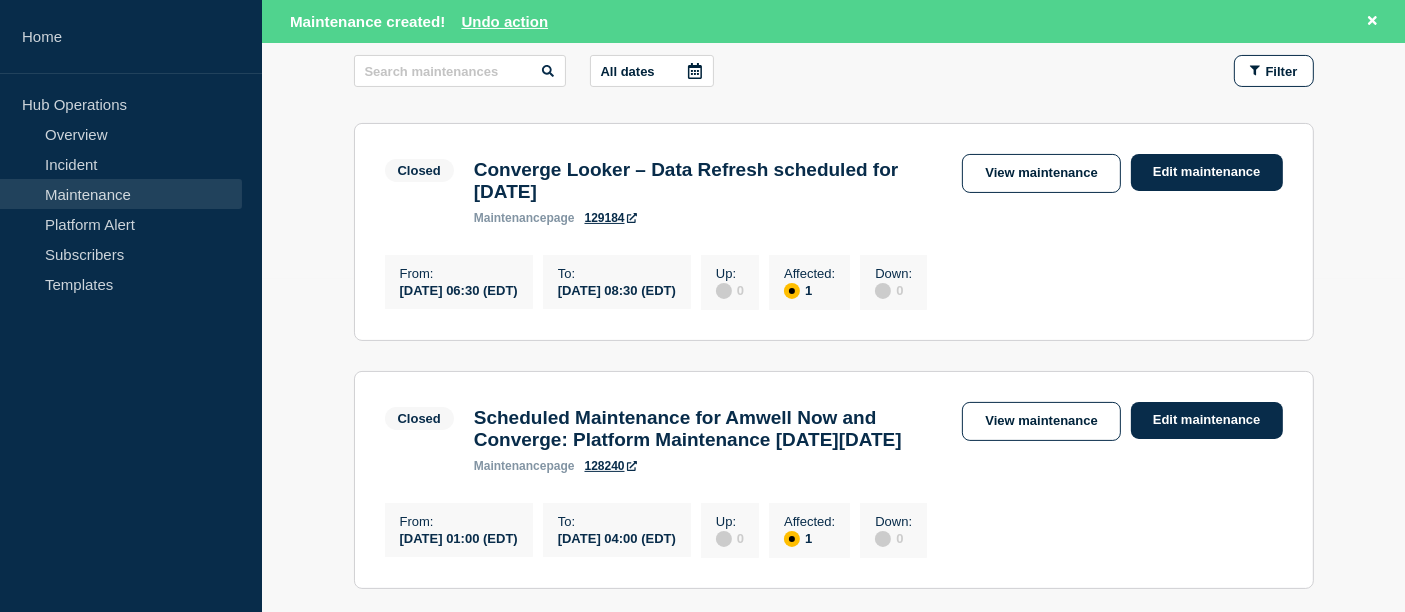 scroll, scrollTop: 0, scrollLeft: 0, axis: both 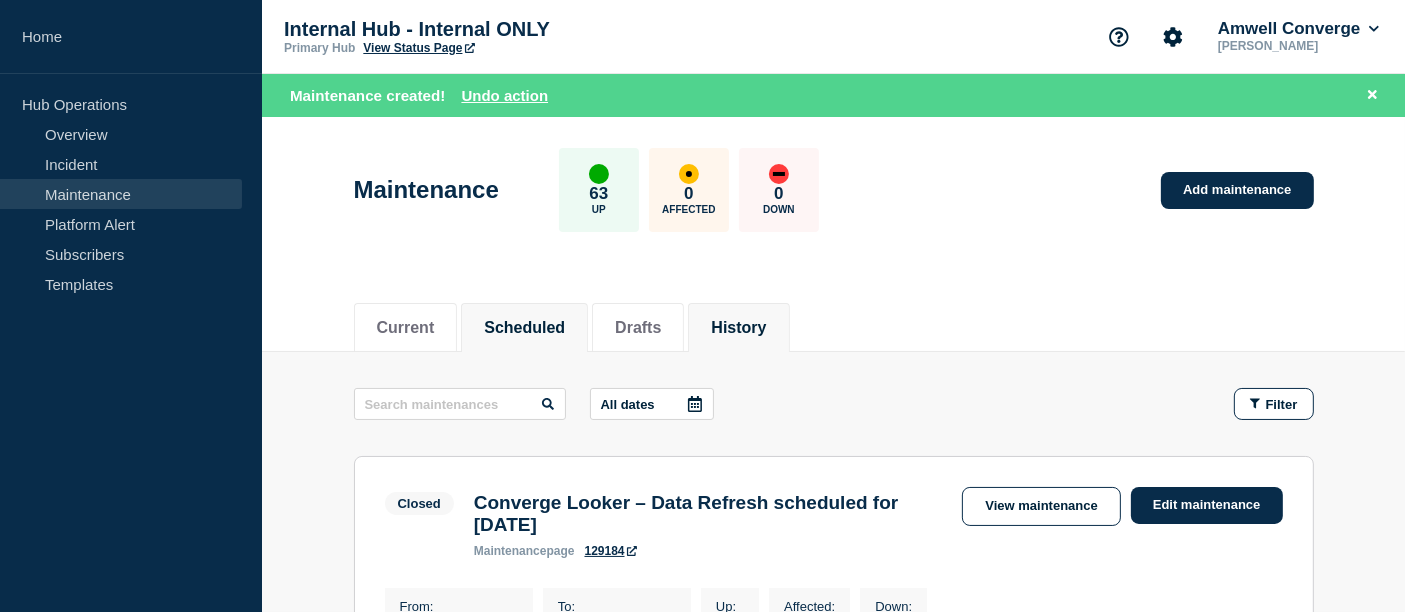 click on "Scheduled" at bounding box center [524, 328] 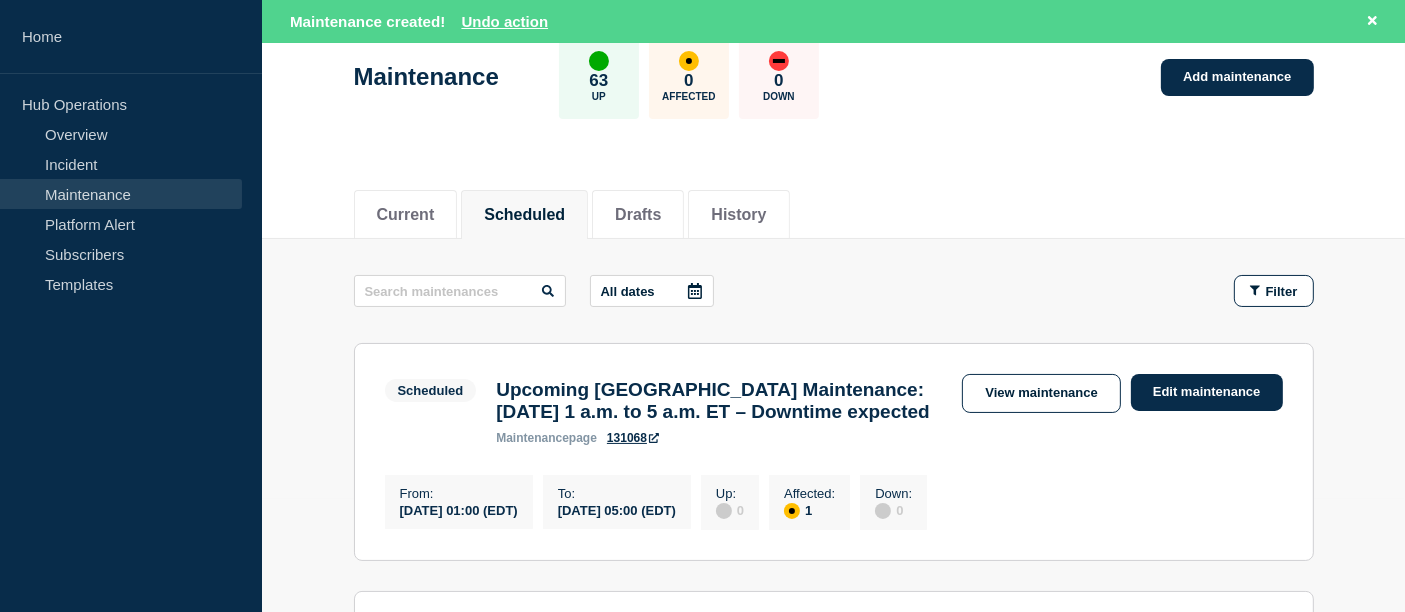 scroll, scrollTop: 0, scrollLeft: 0, axis: both 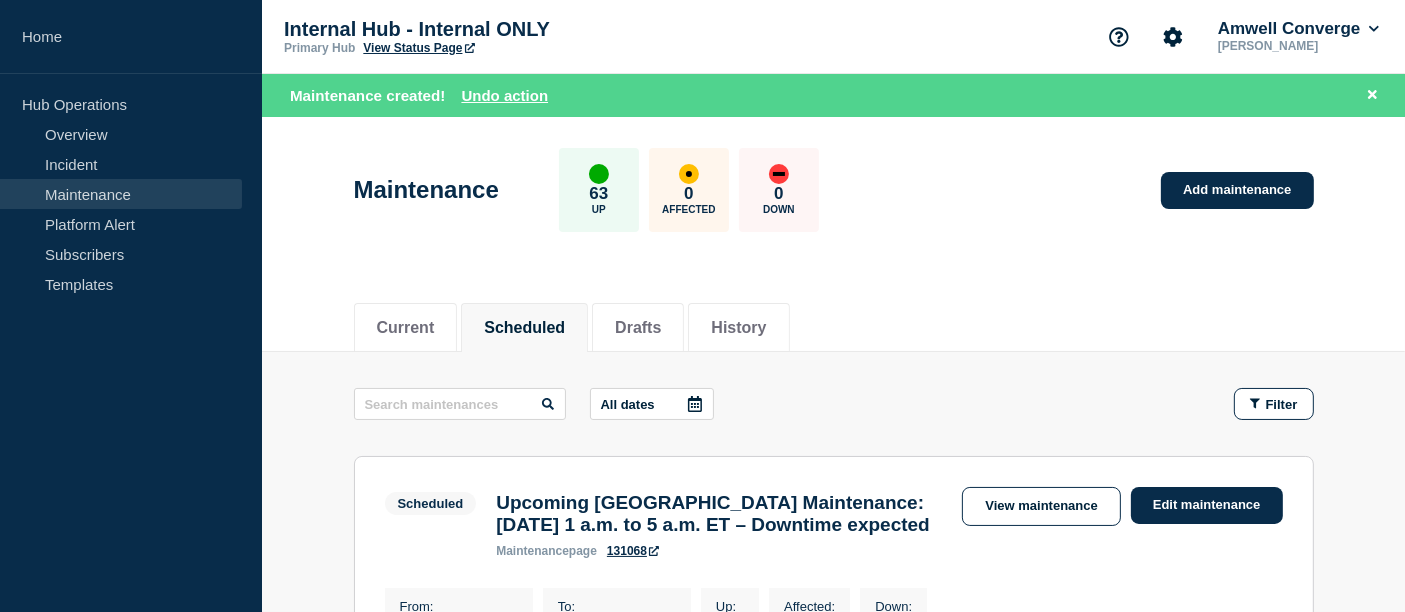 click on "Maintenance created!" at bounding box center [367, 95] 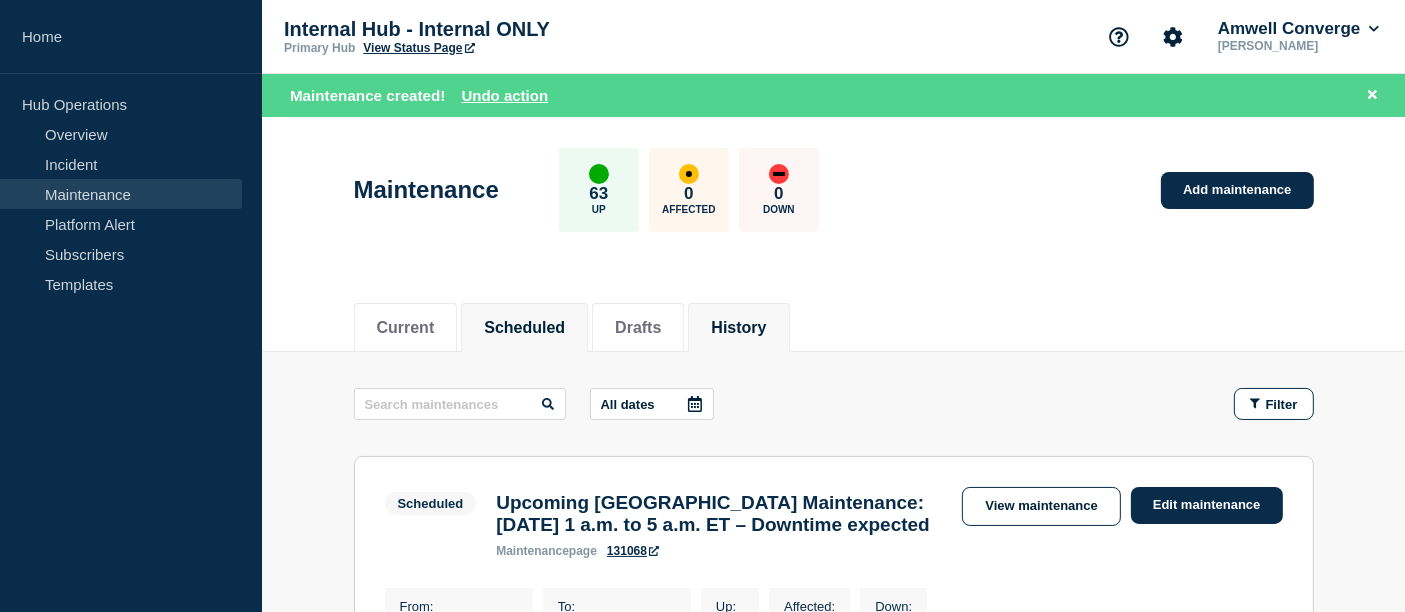 click on "History" at bounding box center (738, 328) 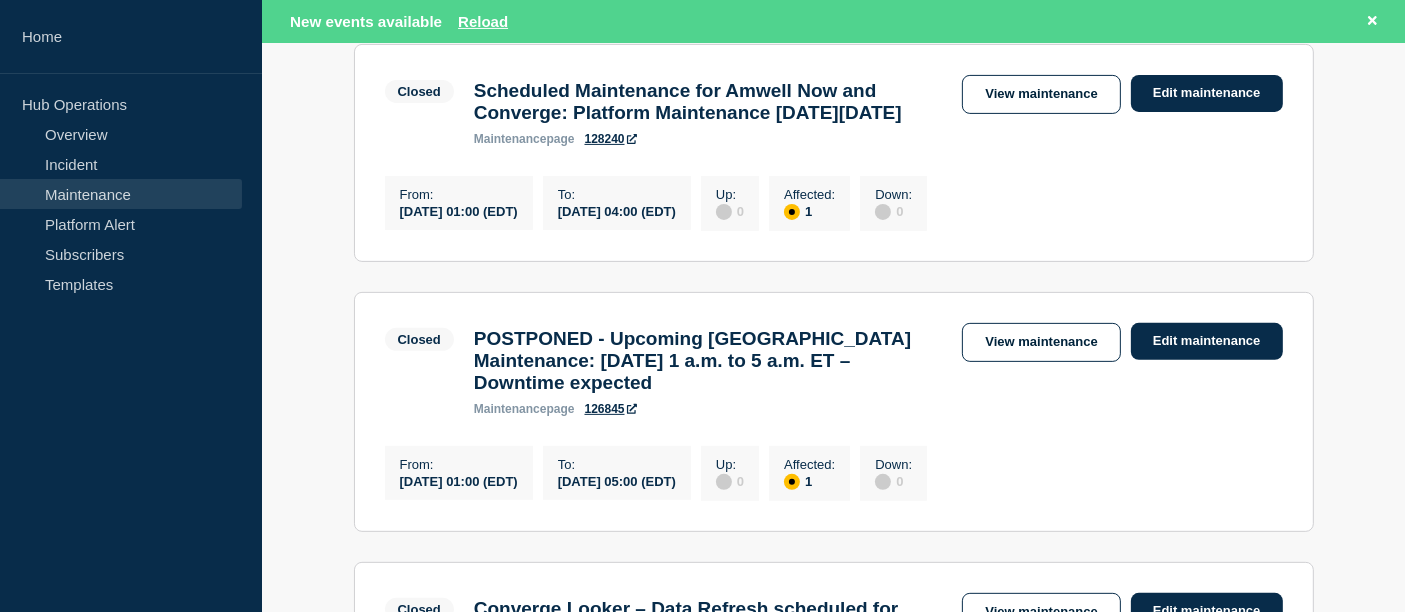 scroll, scrollTop: 666, scrollLeft: 0, axis: vertical 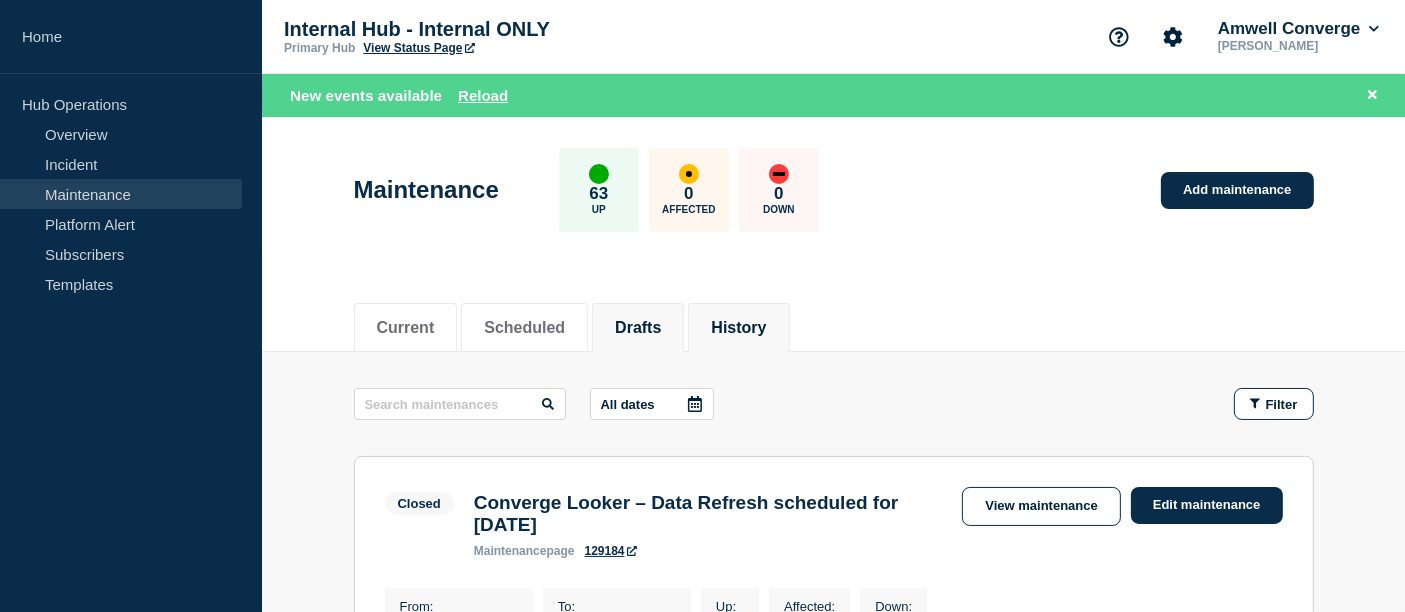 click on "Drafts" 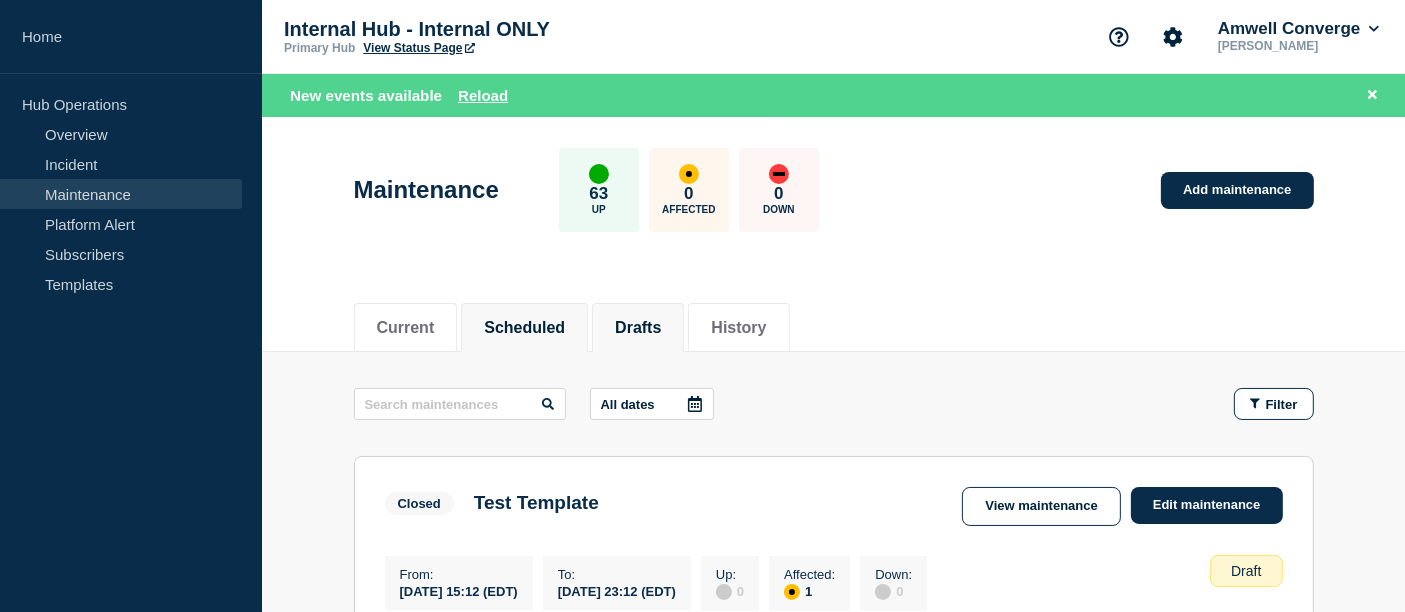 click on "Scheduled" at bounding box center [524, 328] 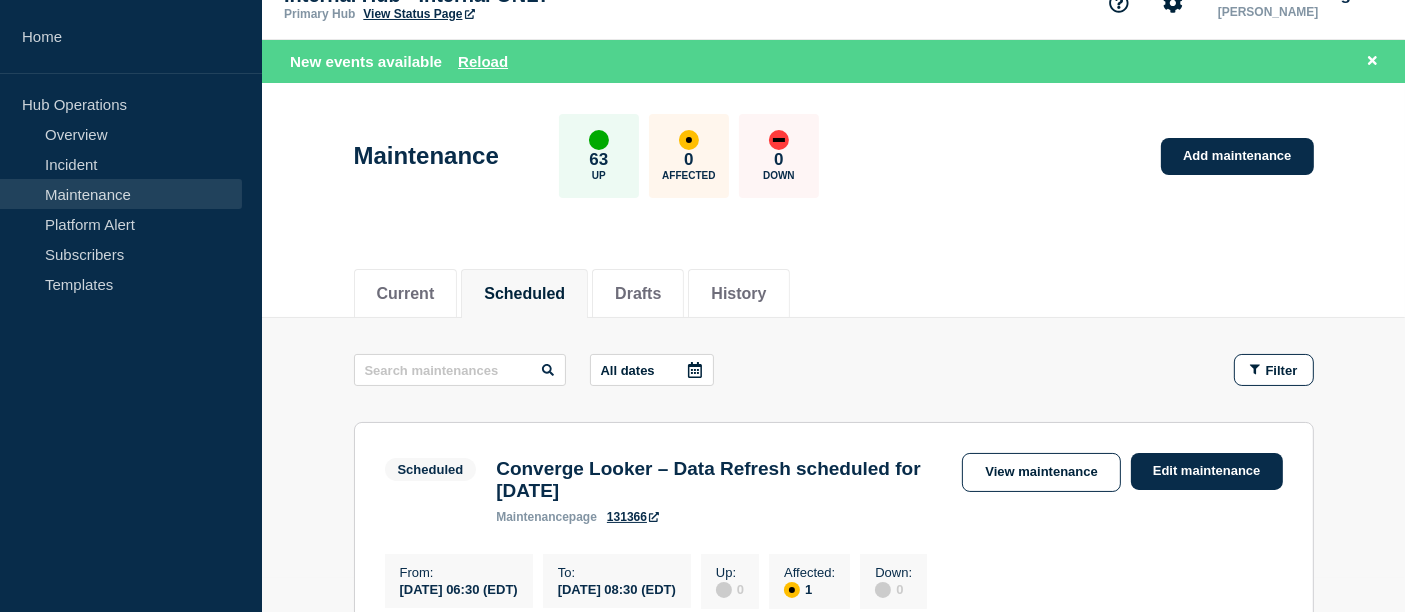 scroll, scrollTop: 0, scrollLeft: 0, axis: both 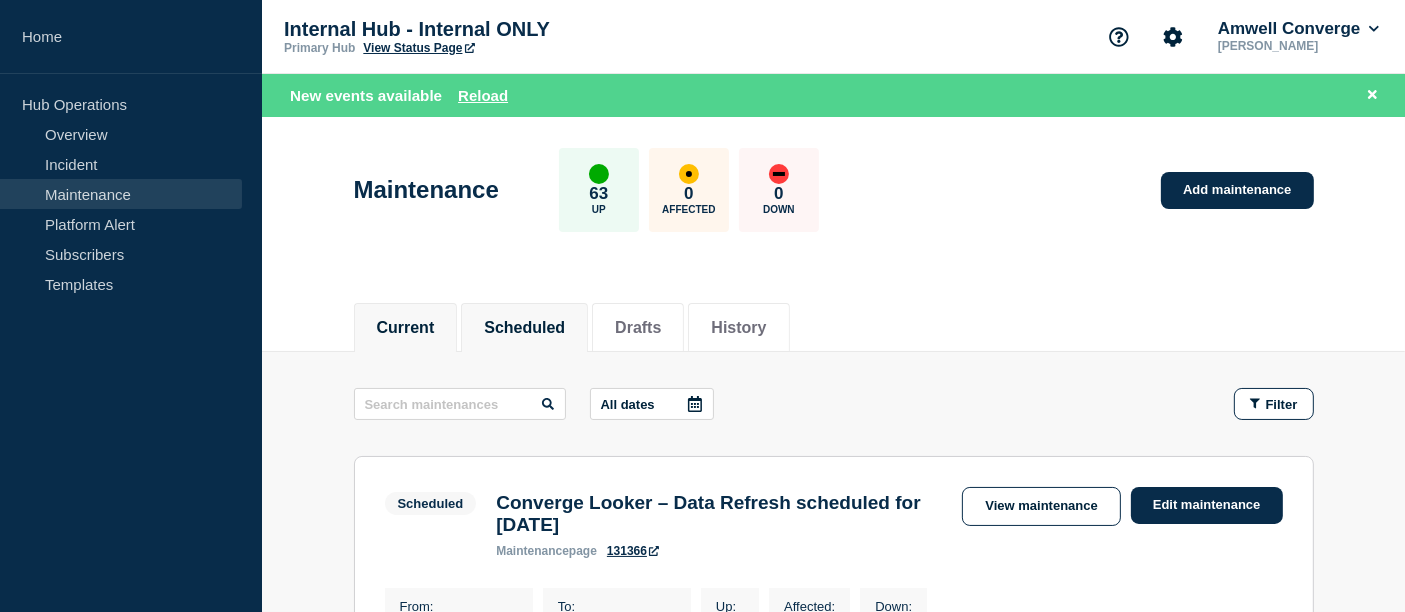 click on "Current" at bounding box center (406, 328) 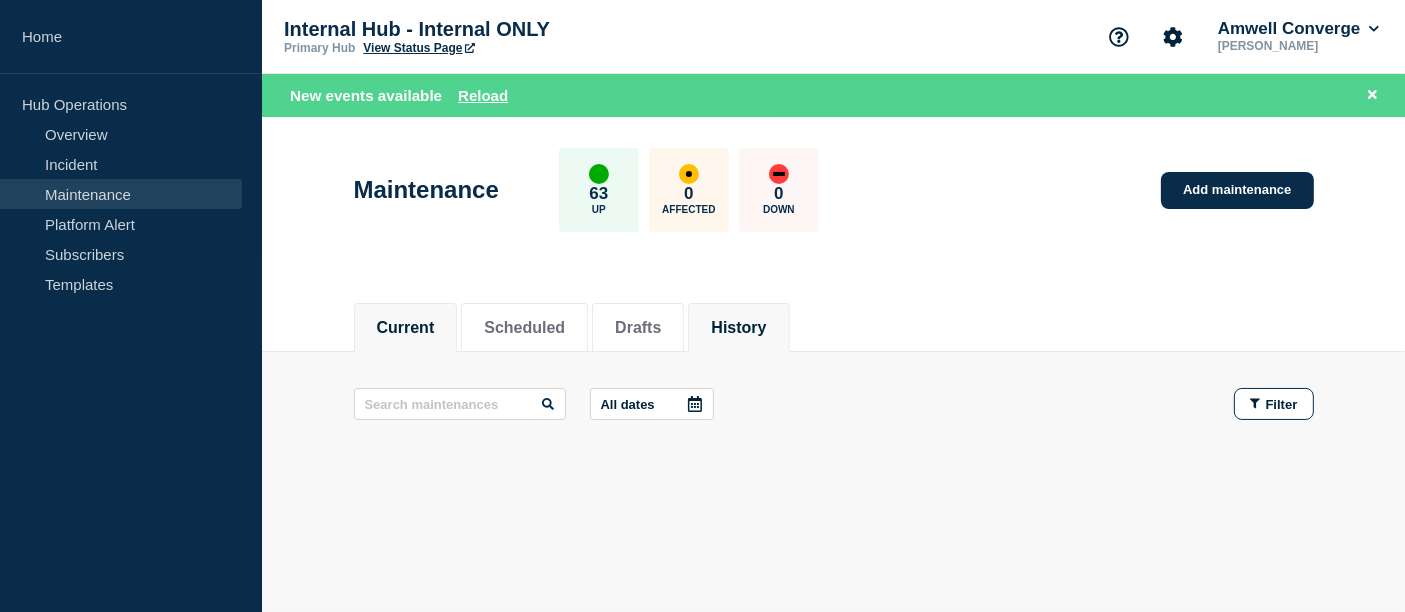 click on "History" 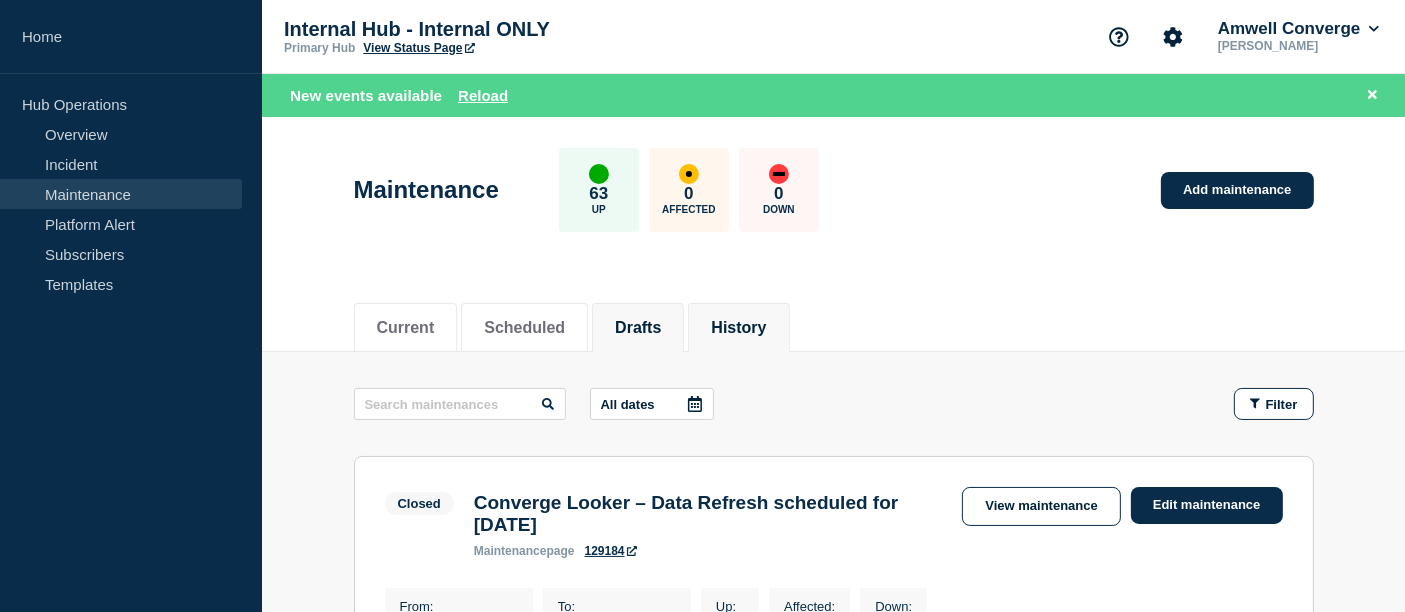 click on "Drafts" 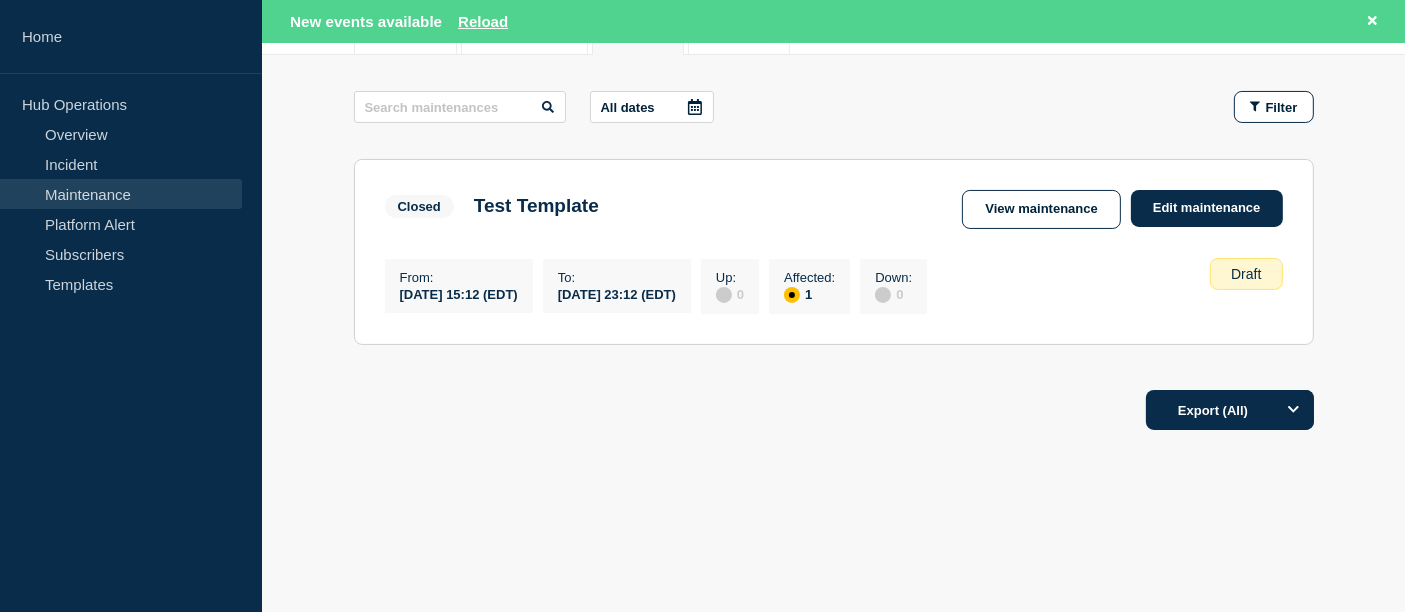 scroll, scrollTop: 0, scrollLeft: 0, axis: both 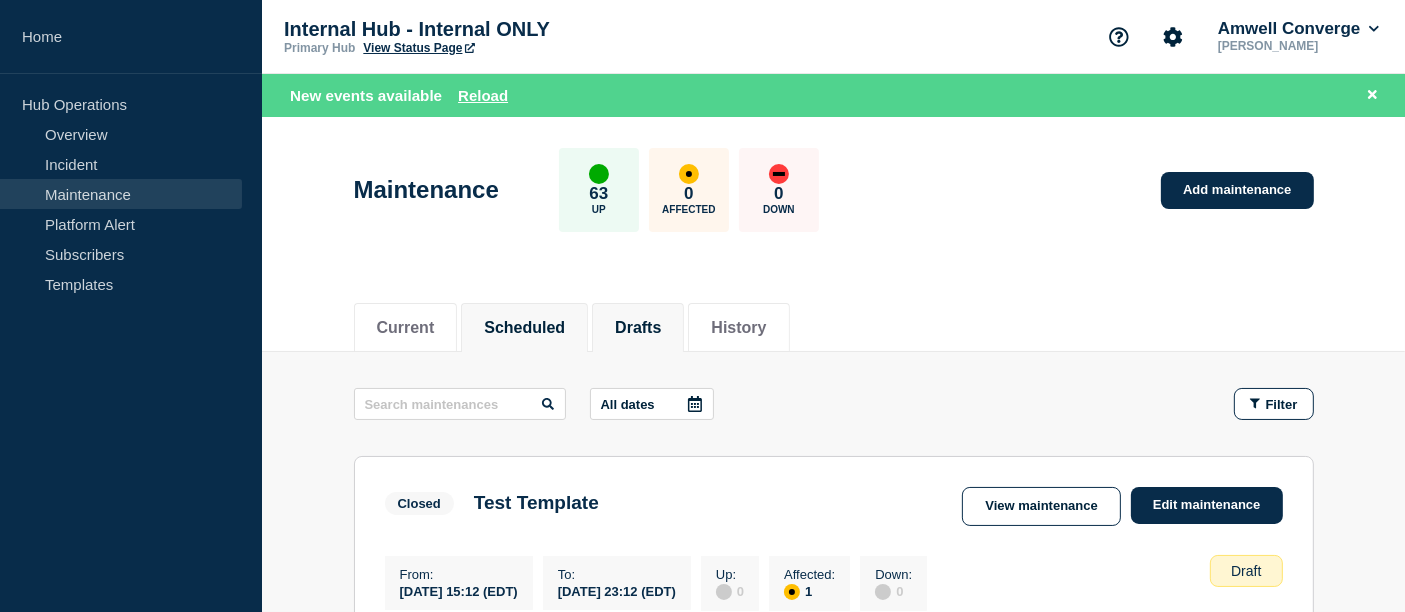 click on "Scheduled" at bounding box center (524, 328) 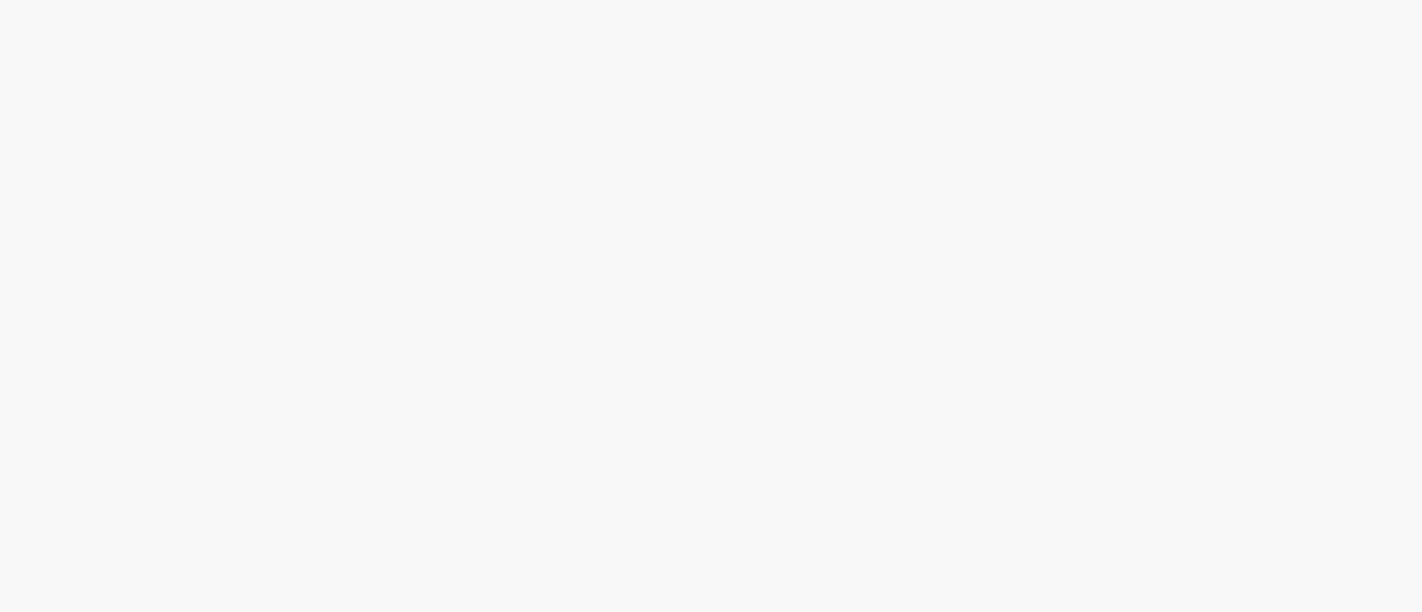 scroll, scrollTop: 0, scrollLeft: 0, axis: both 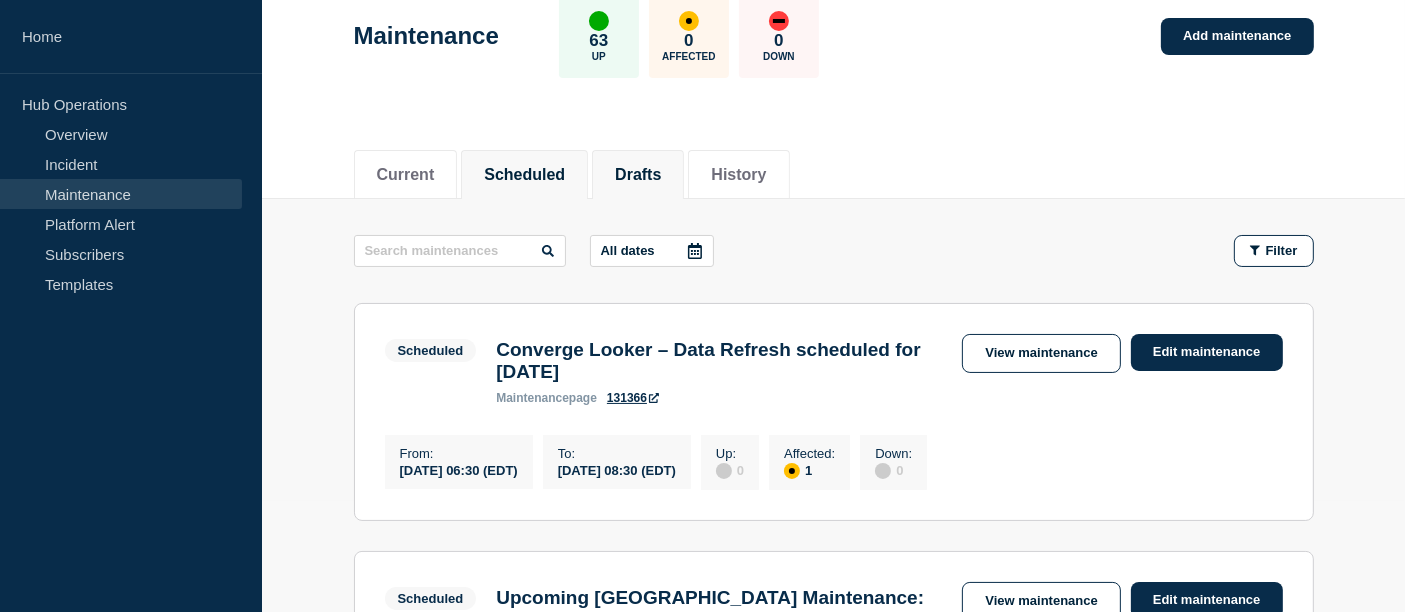 click on "Drafts" 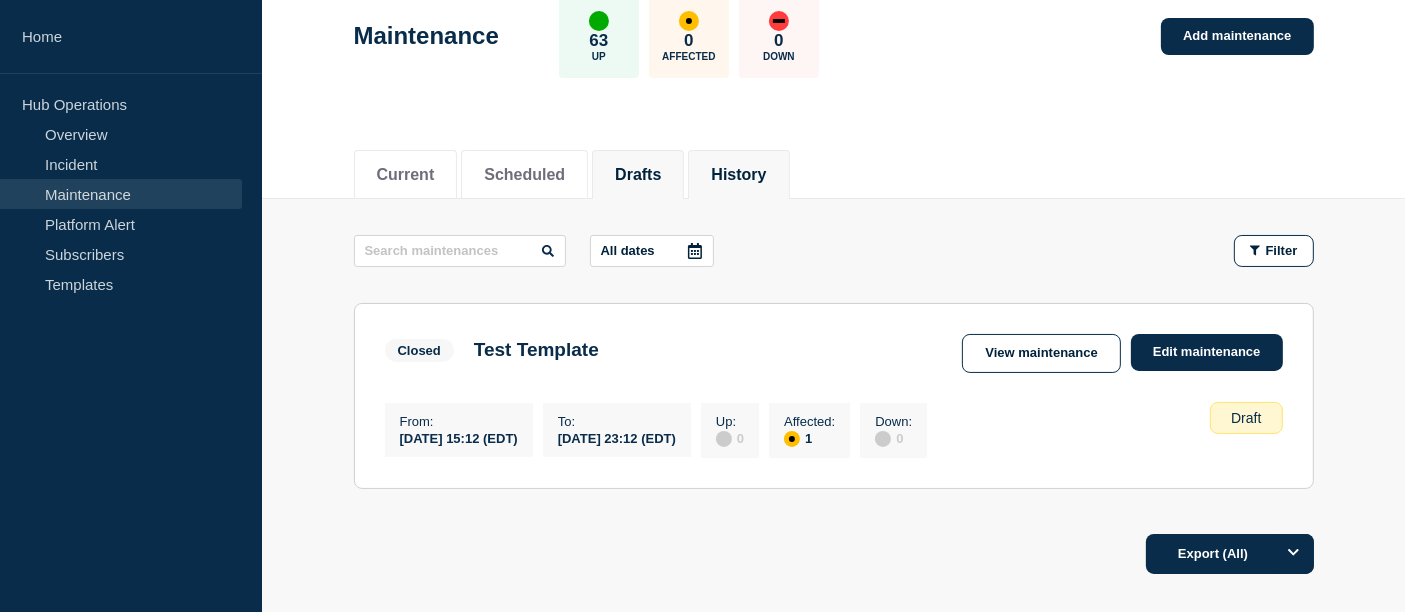 click on "History" at bounding box center [738, 175] 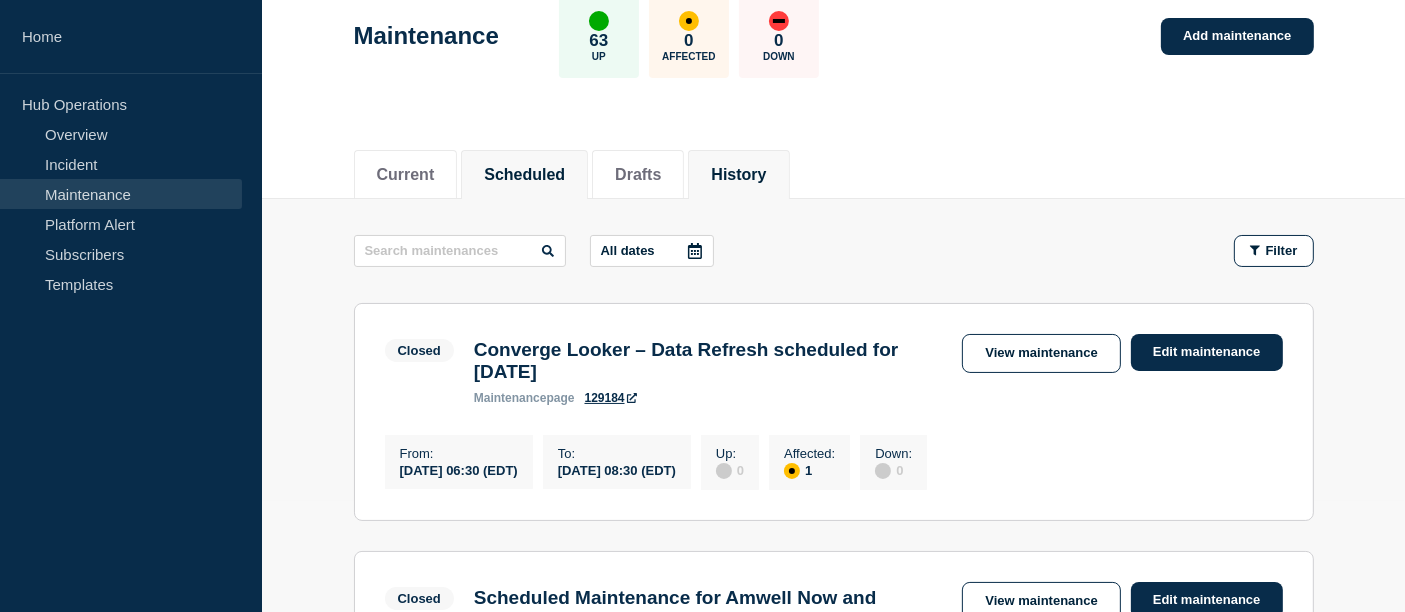 click on "Scheduled" at bounding box center [524, 175] 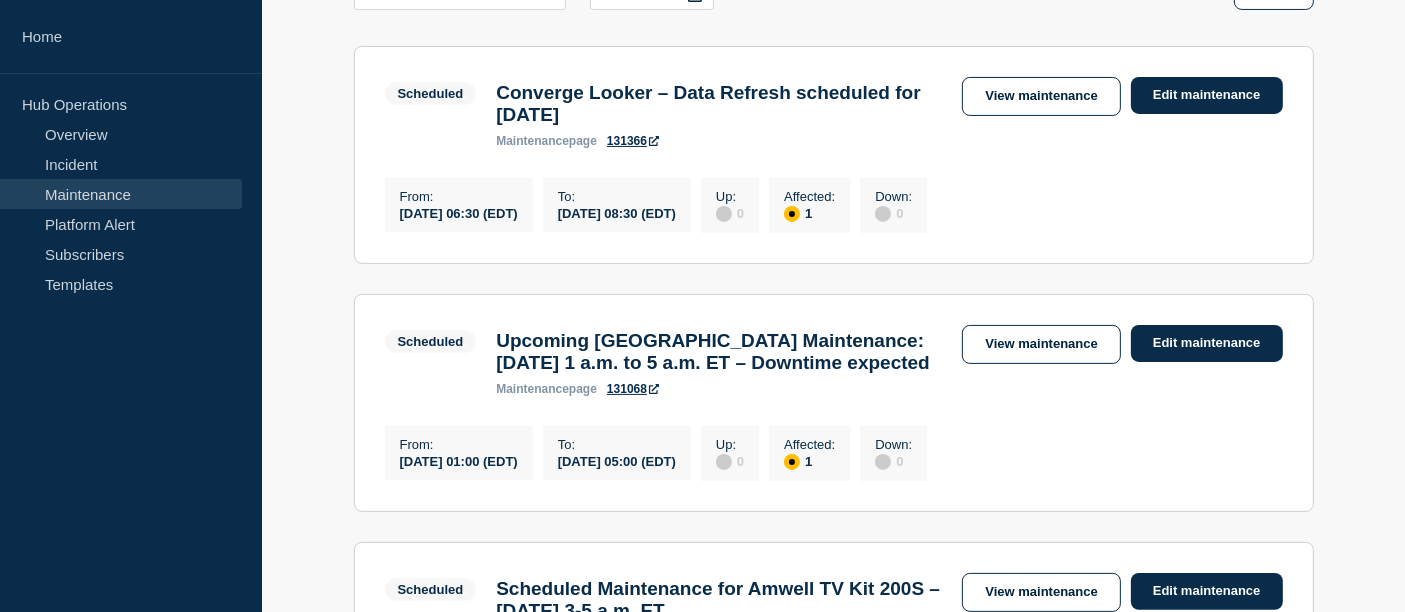 scroll, scrollTop: 333, scrollLeft: 0, axis: vertical 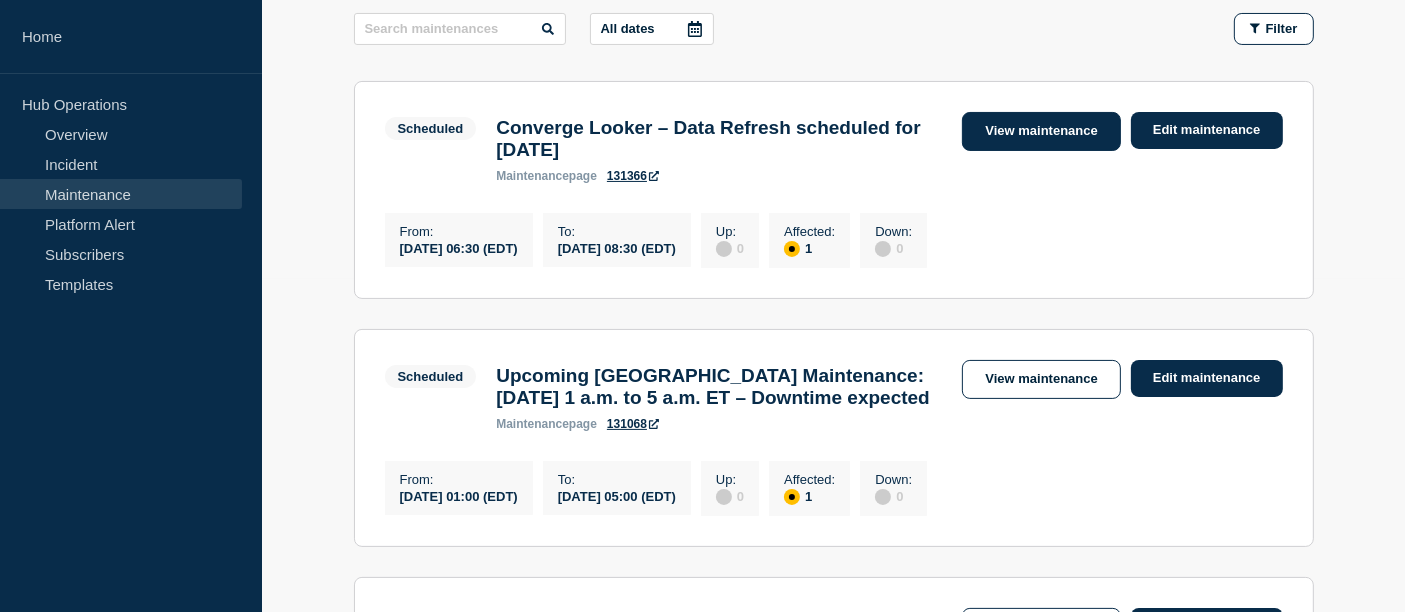 click on "View maintenance" at bounding box center (1041, 131) 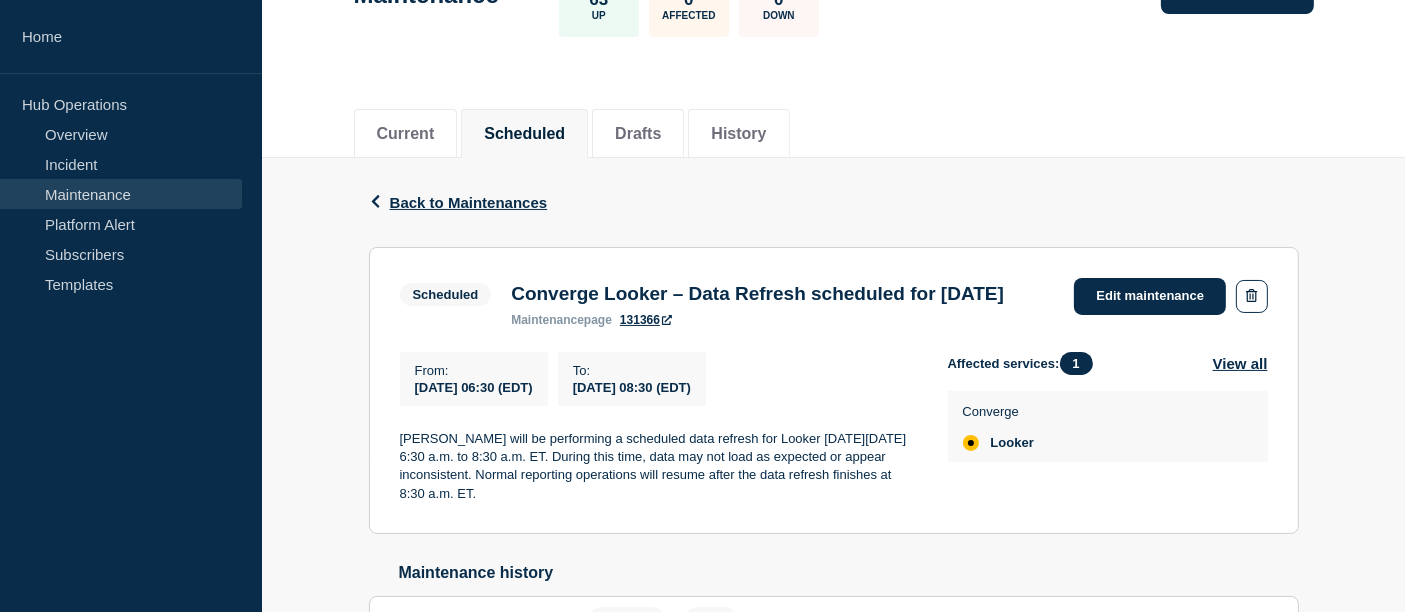 scroll, scrollTop: 311, scrollLeft: 0, axis: vertical 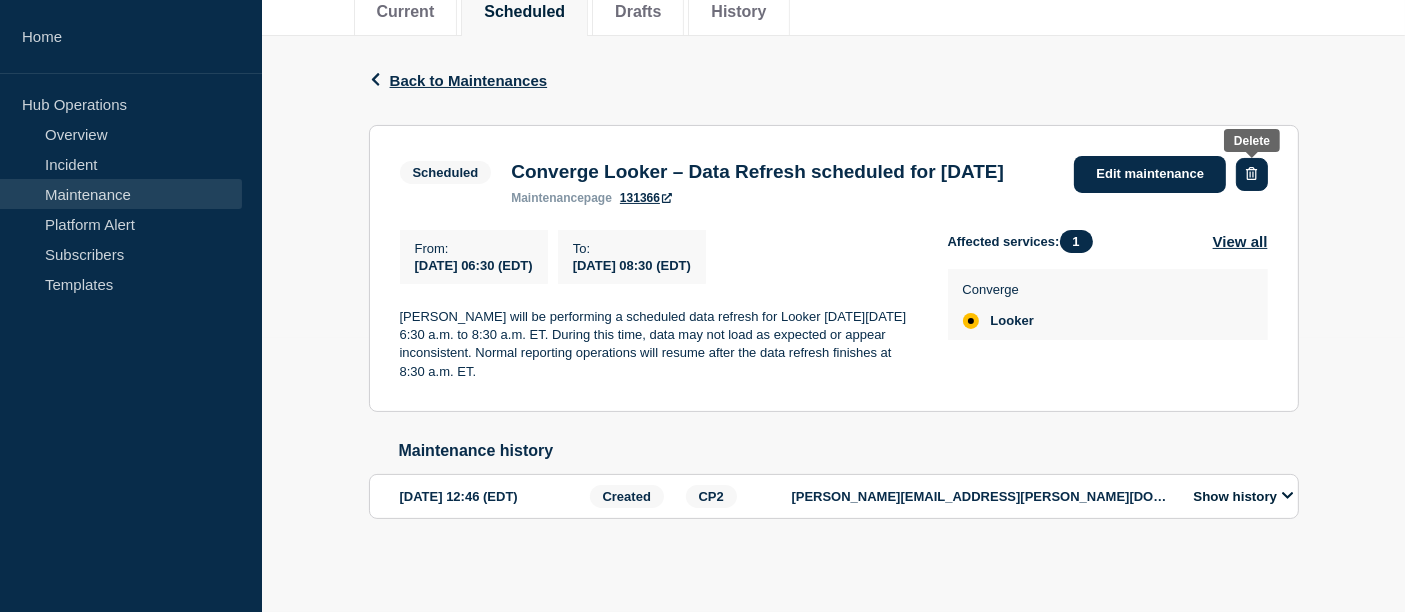 click 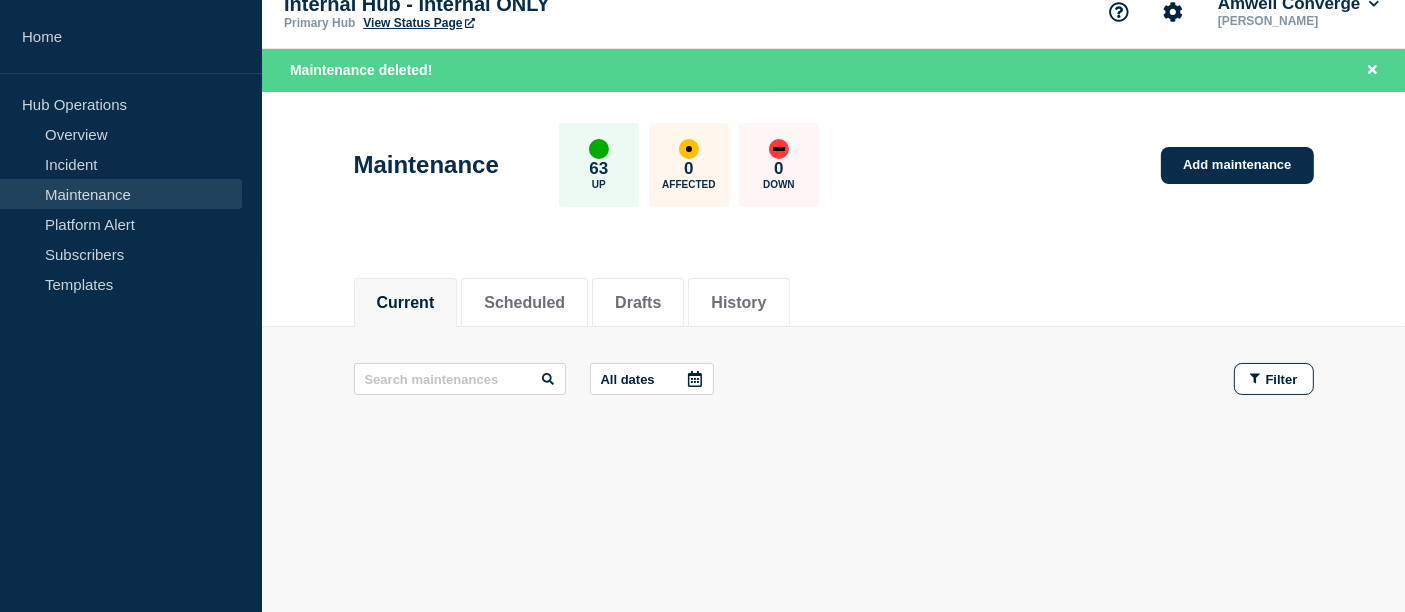 scroll, scrollTop: 40, scrollLeft: 0, axis: vertical 